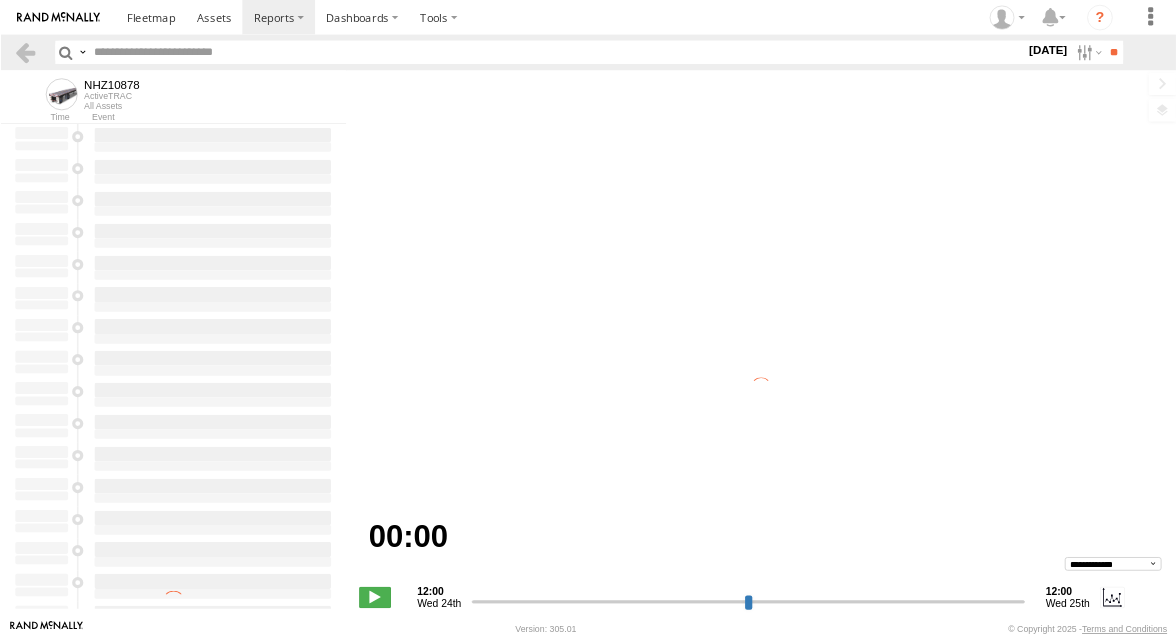 scroll, scrollTop: 0, scrollLeft: 0, axis: both 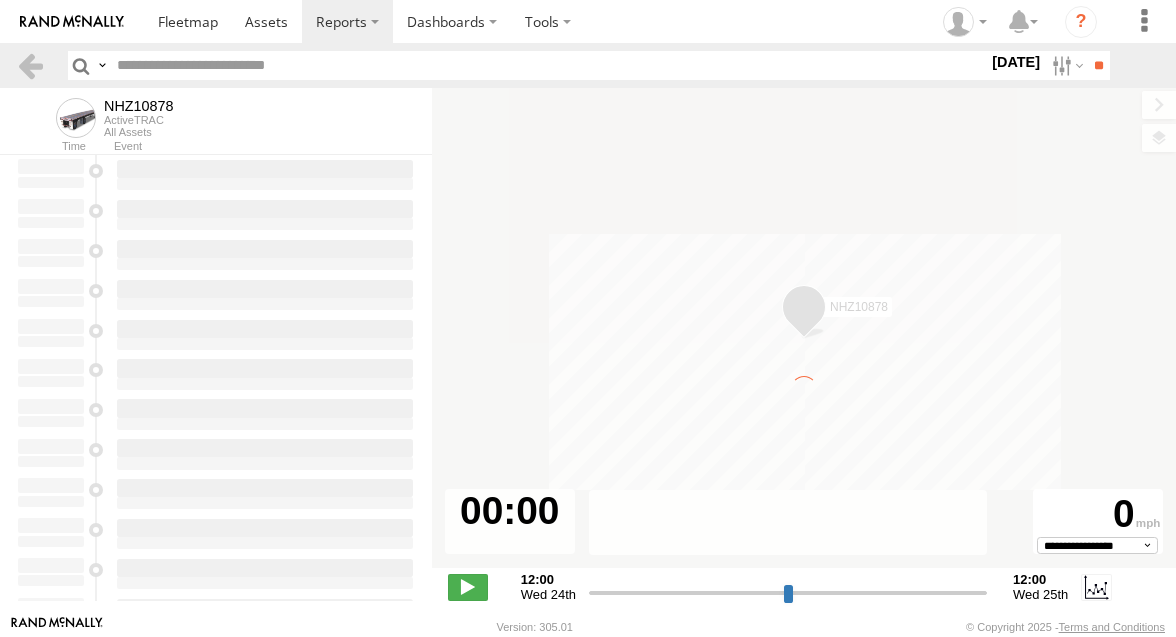 type on "**********" 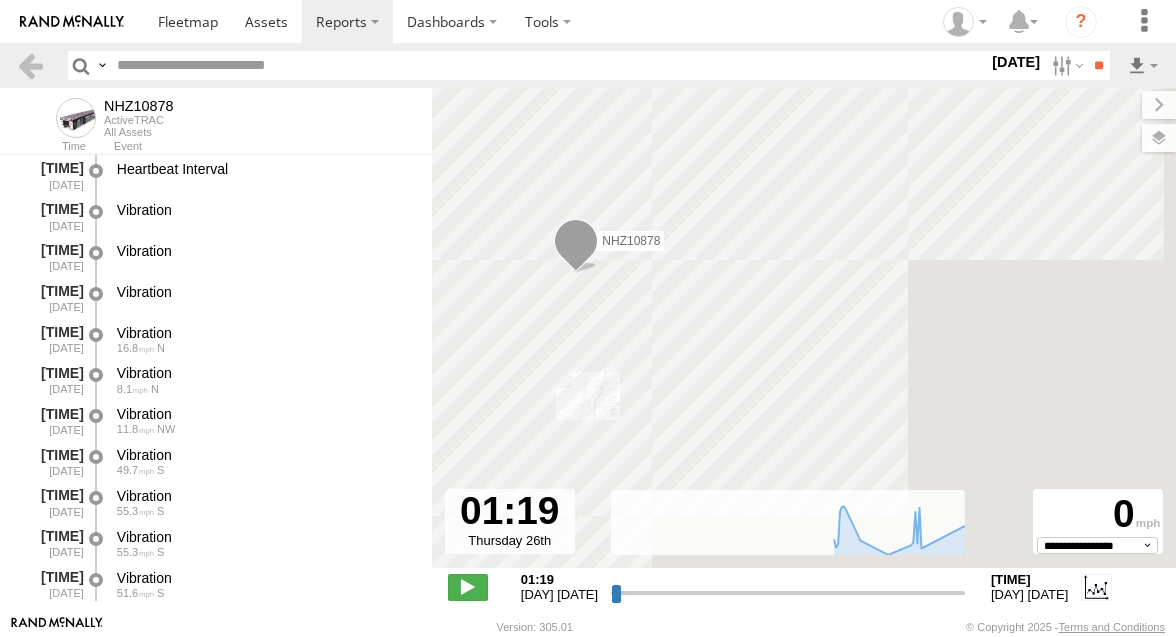 click at bounding box center (548, 65) 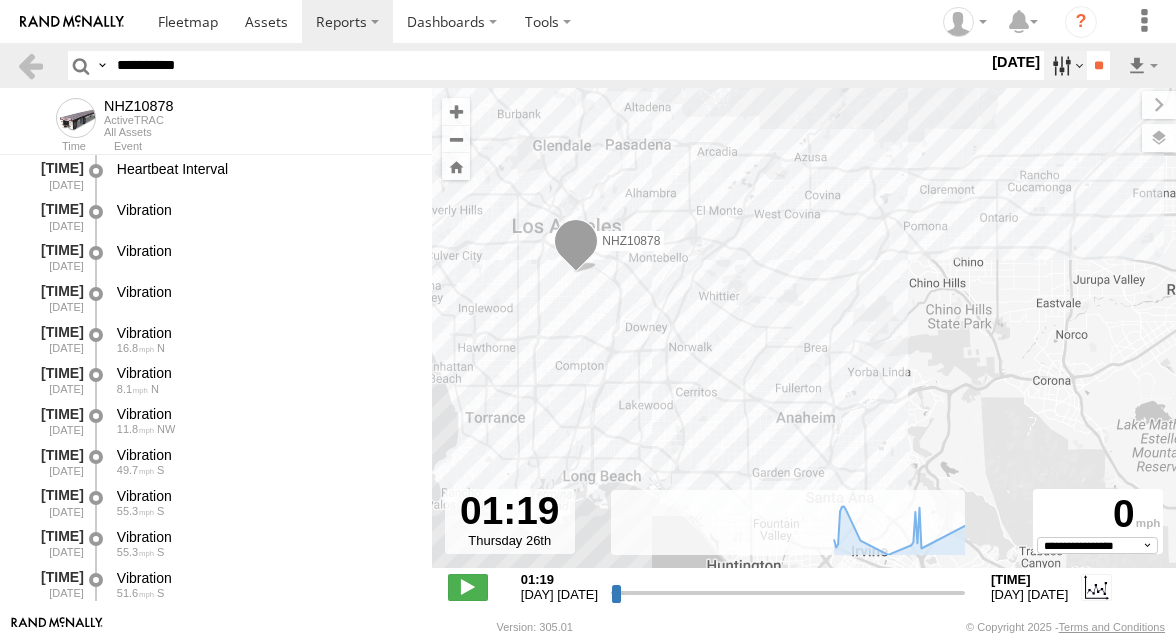 type on "**********" 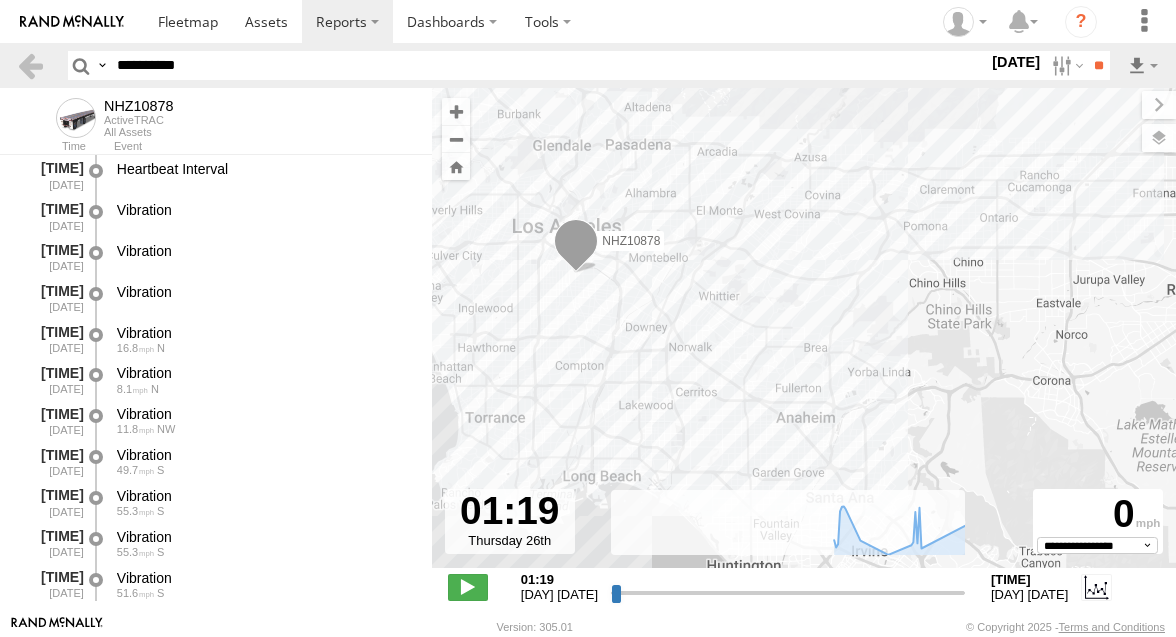 click at bounding box center (0, 0) 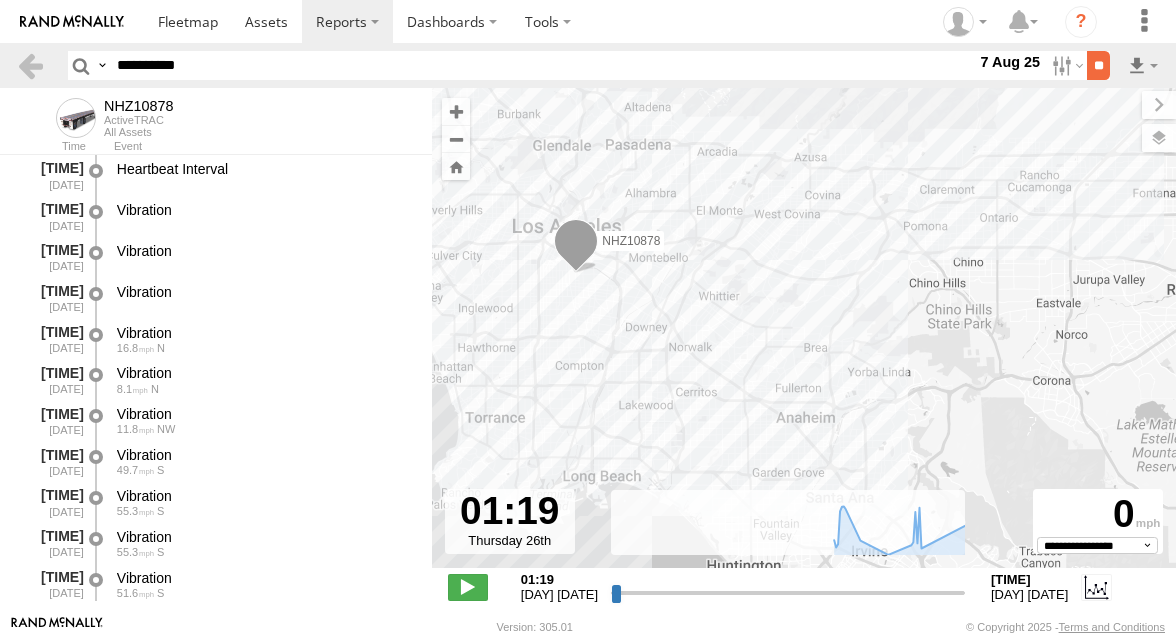 click on "**" at bounding box center [1098, 65] 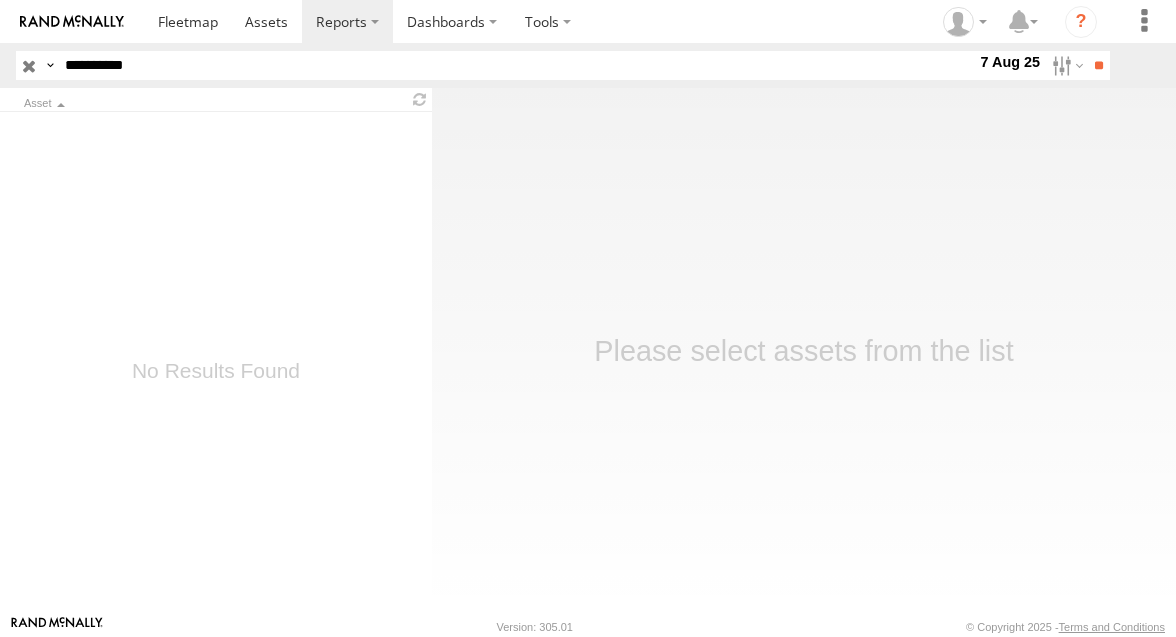 scroll, scrollTop: 0, scrollLeft: 0, axis: both 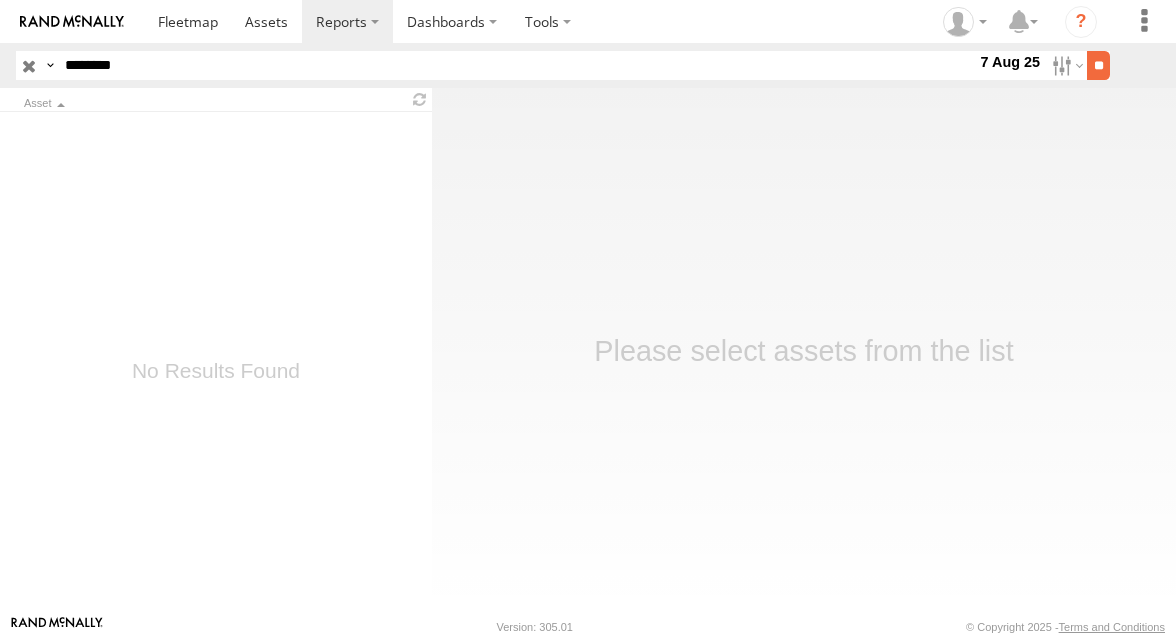 type on "********" 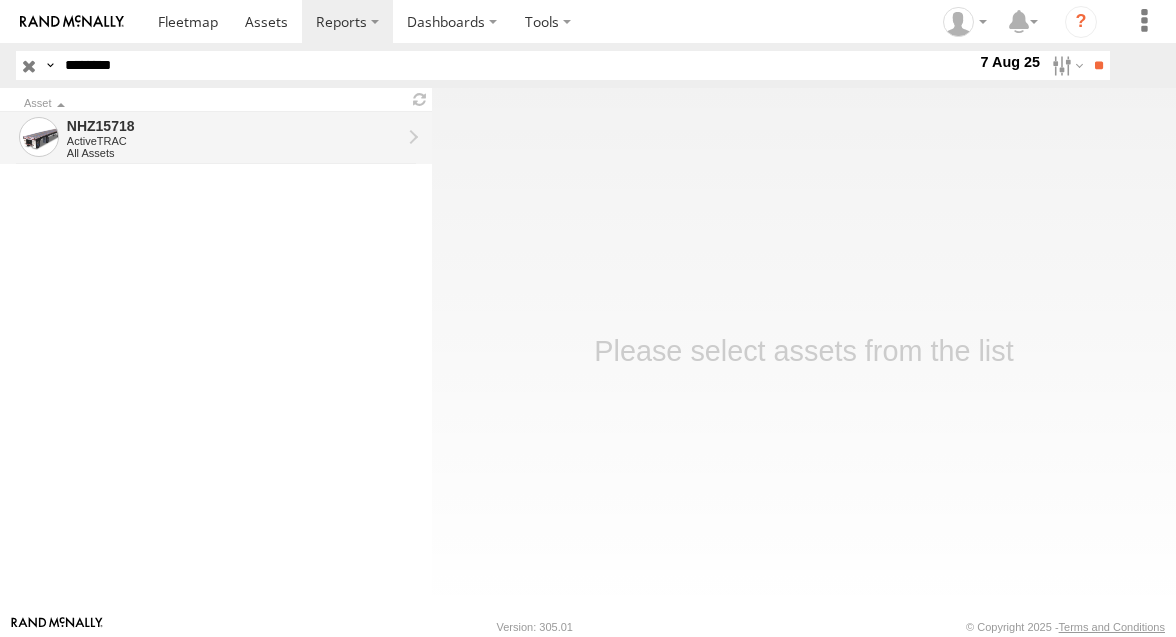 click on "NHZ15718" at bounding box center (234, 126) 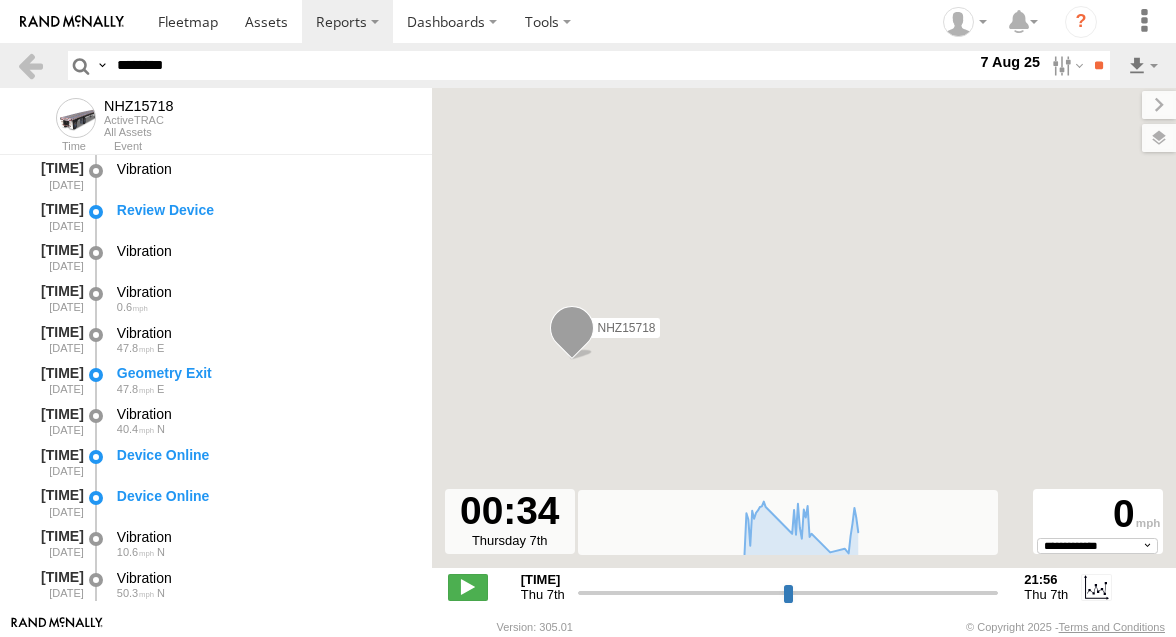 select on "**********" 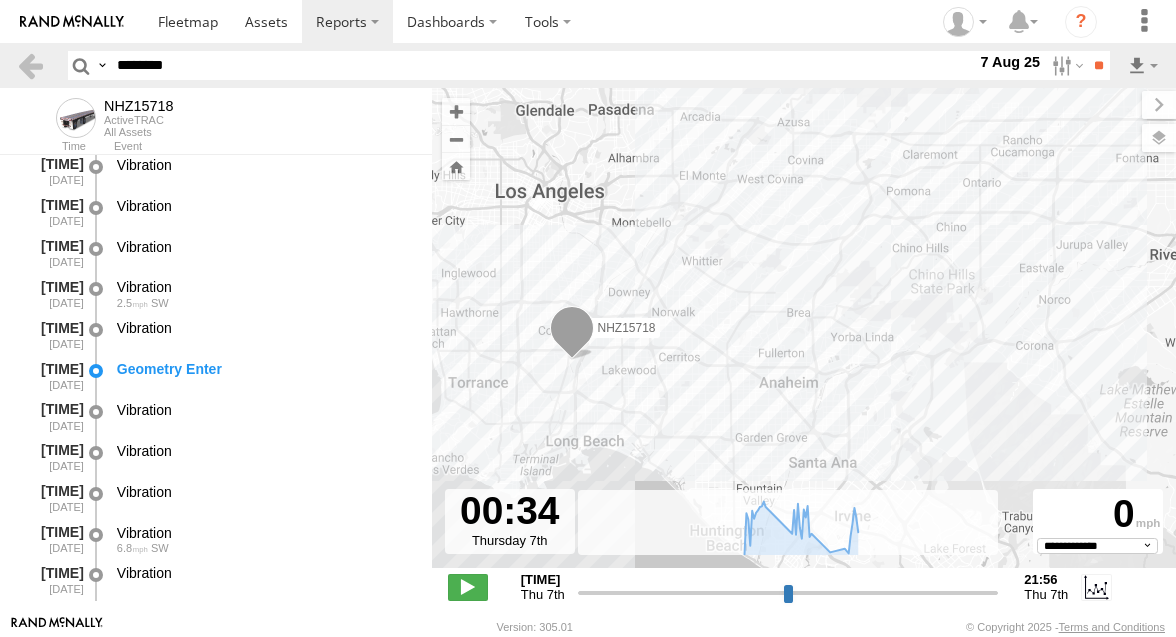 scroll, scrollTop: 1560, scrollLeft: 0, axis: vertical 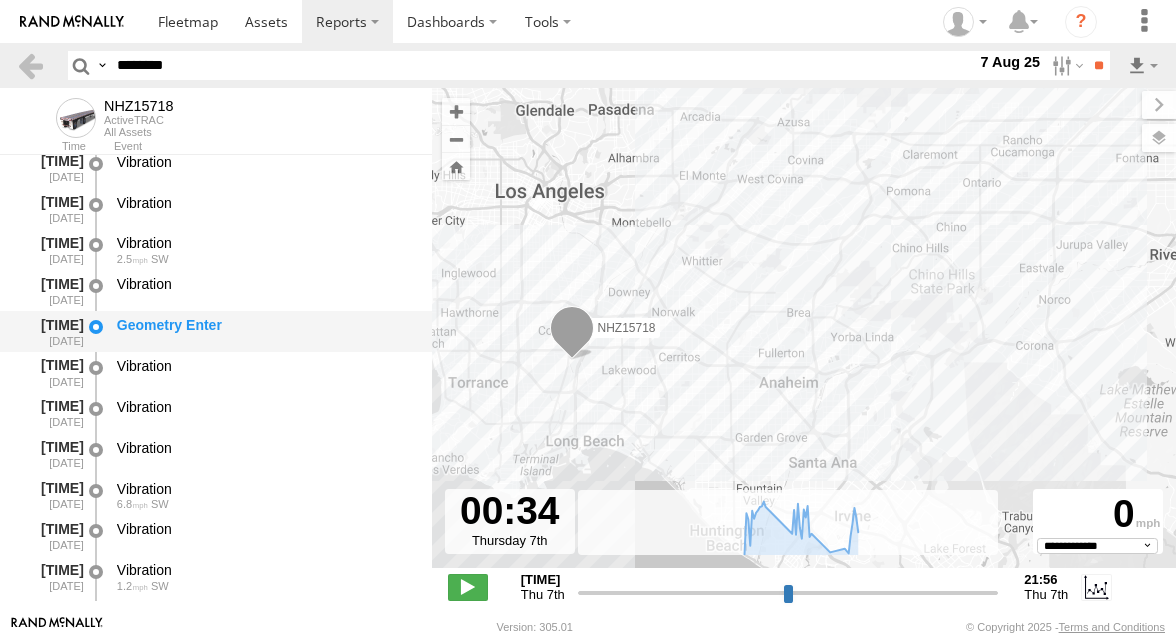 click on "Geometry Enter" at bounding box center [265, 325] 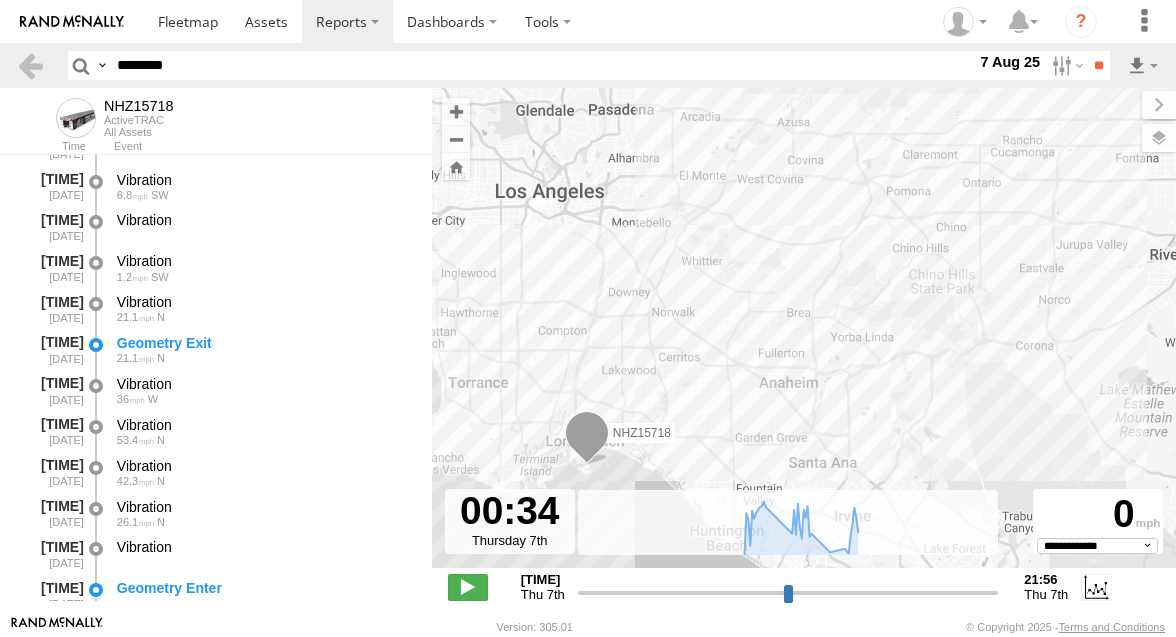 scroll, scrollTop: 1897, scrollLeft: 0, axis: vertical 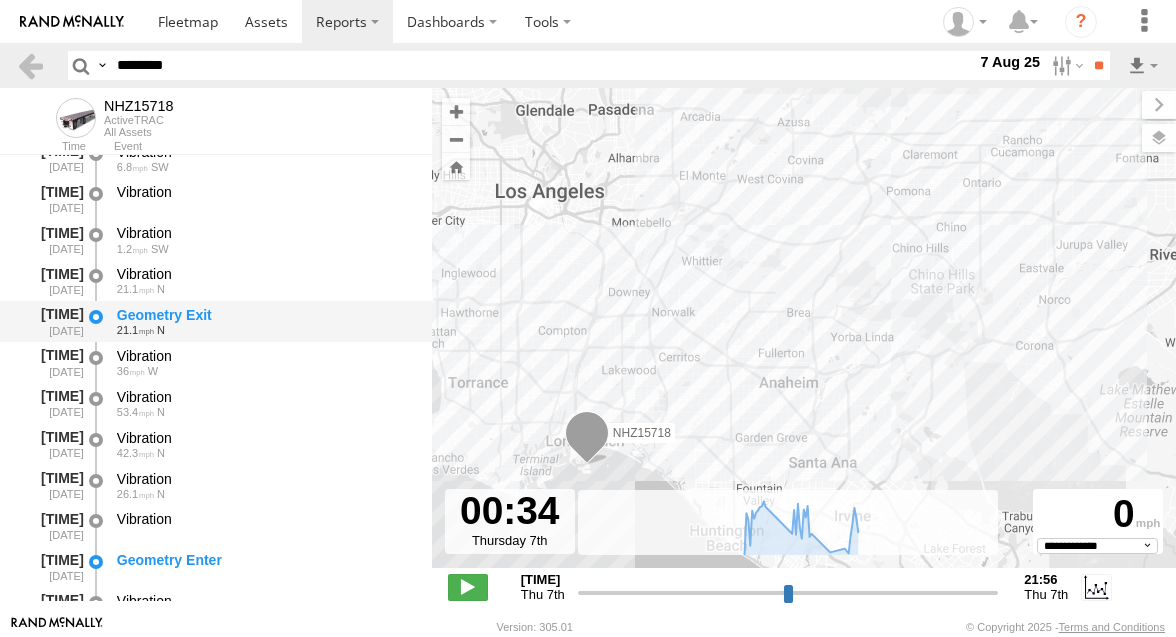 click on "Geometry Exit" at bounding box center (265, 315) 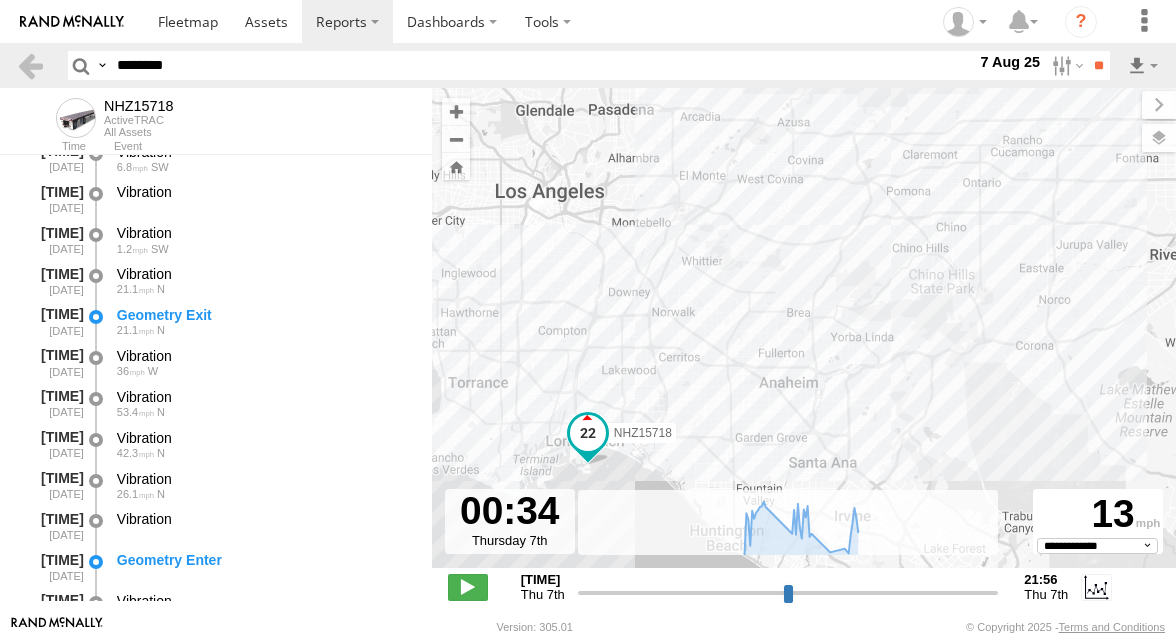 click on "********" at bounding box center (542, 65) 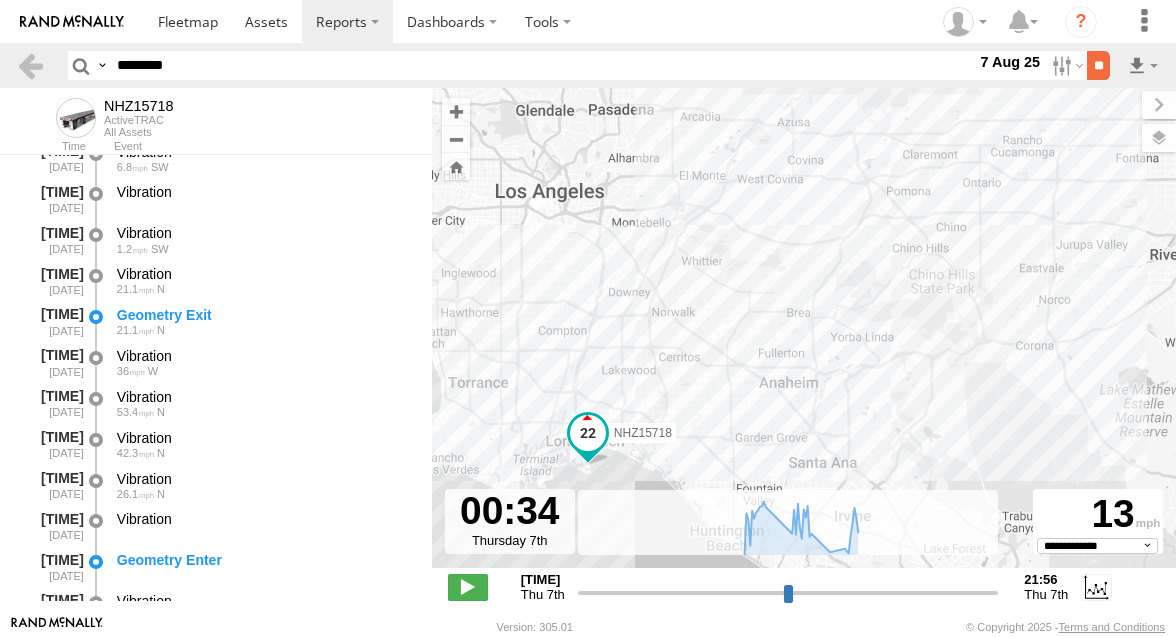 type on "********" 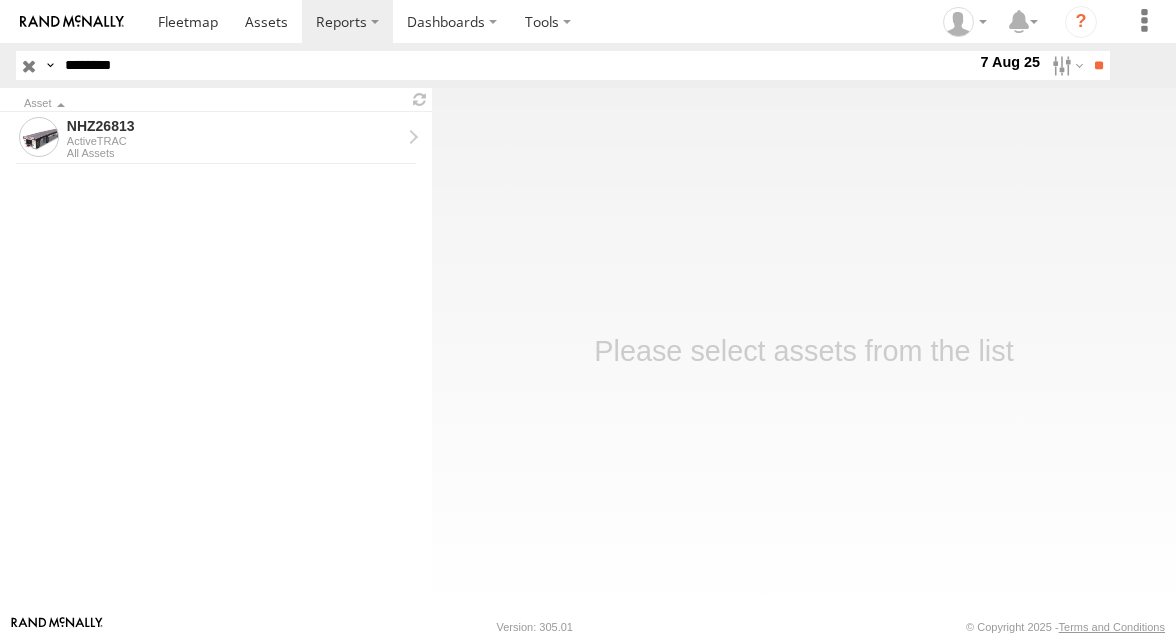 scroll, scrollTop: 0, scrollLeft: 0, axis: both 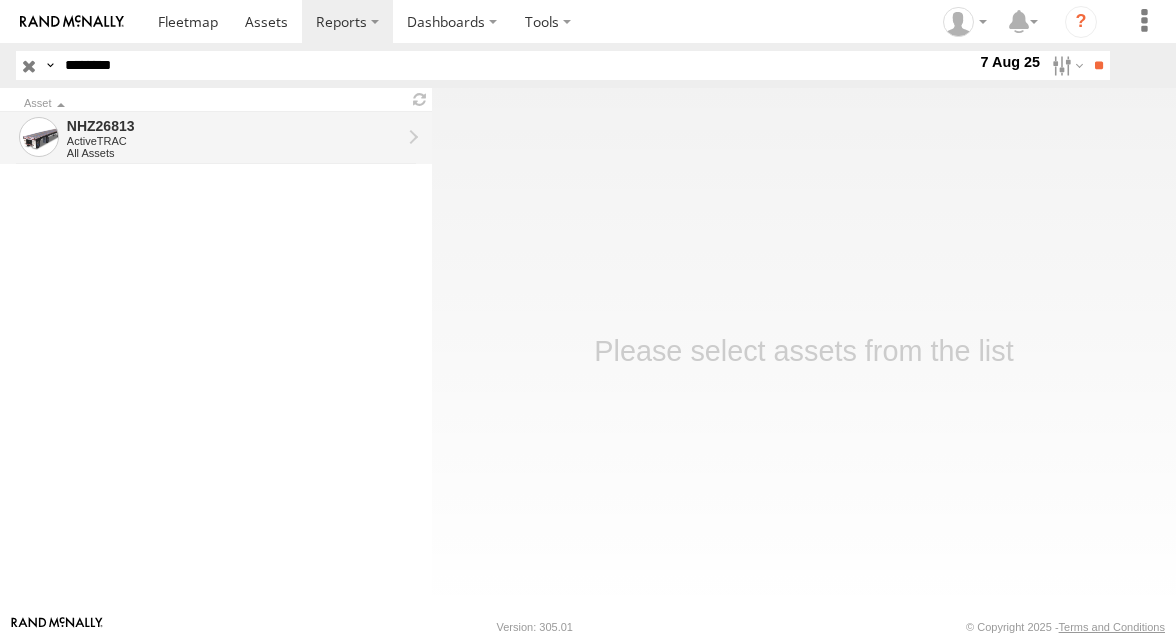 click on "All Assets" at bounding box center [234, 153] 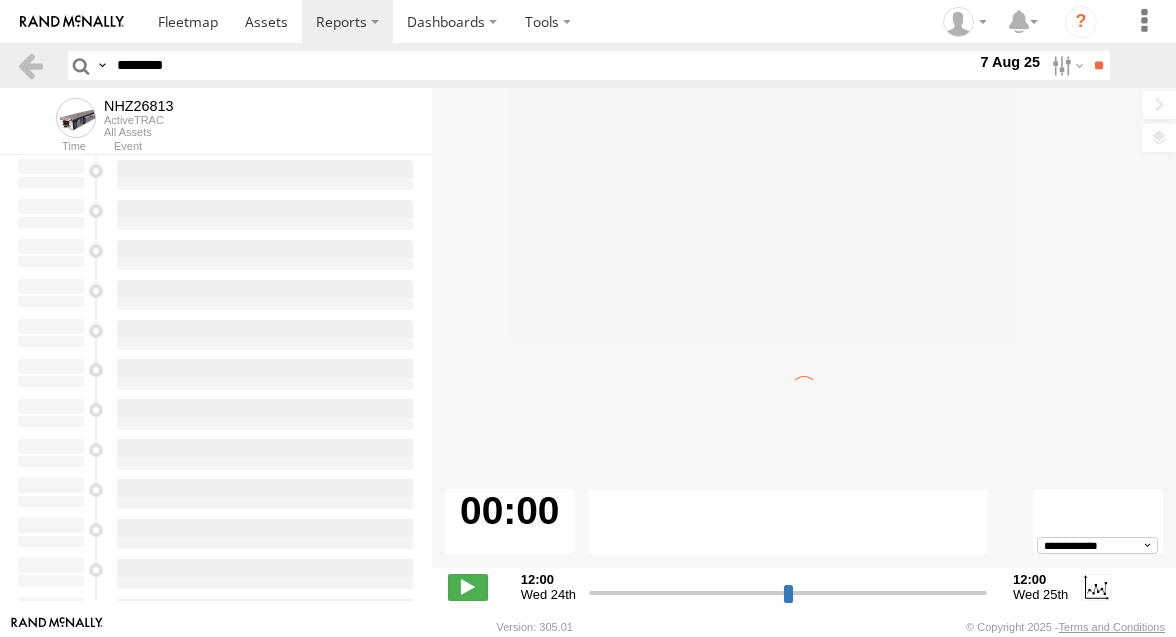 scroll, scrollTop: 0, scrollLeft: 0, axis: both 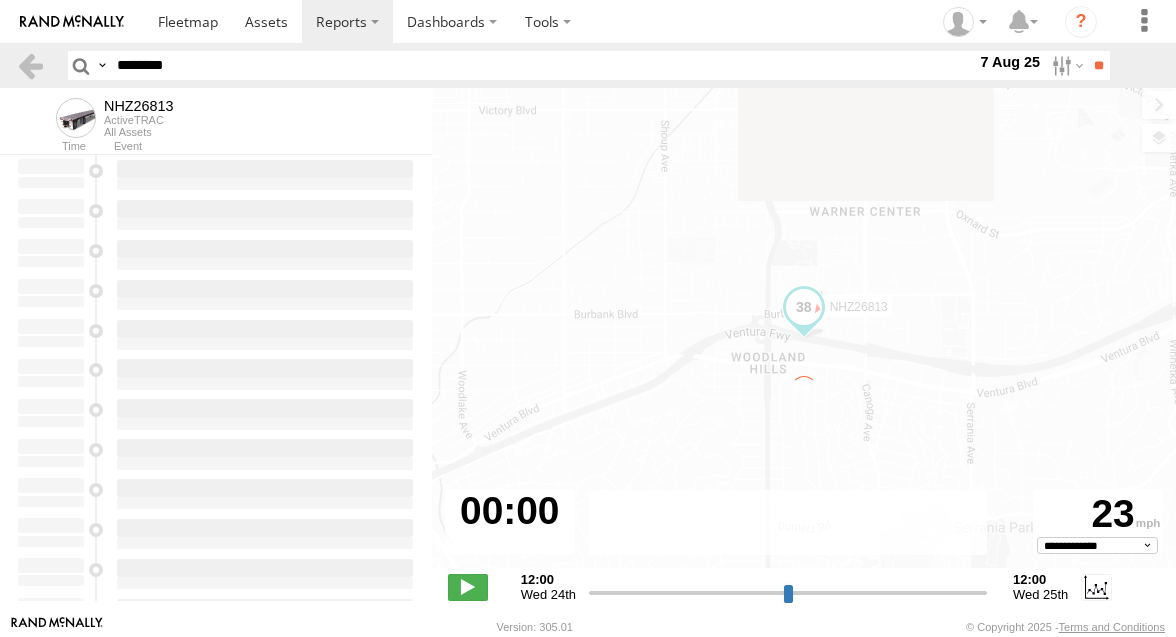type on "**********" 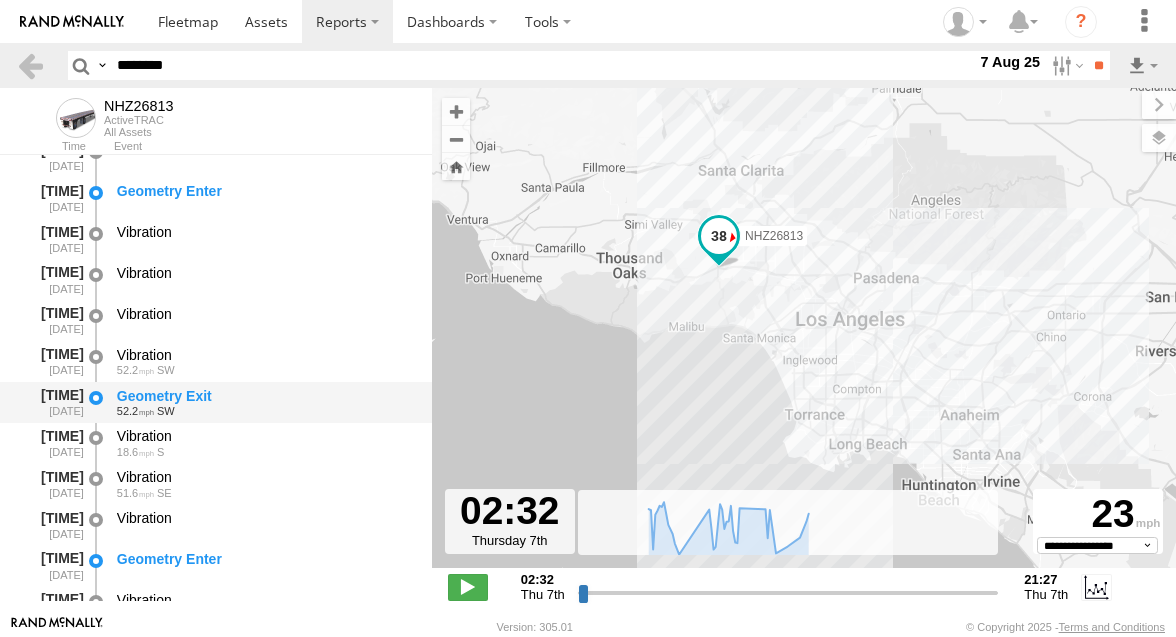click on "[COORDINATES]" at bounding box center (265, 411) 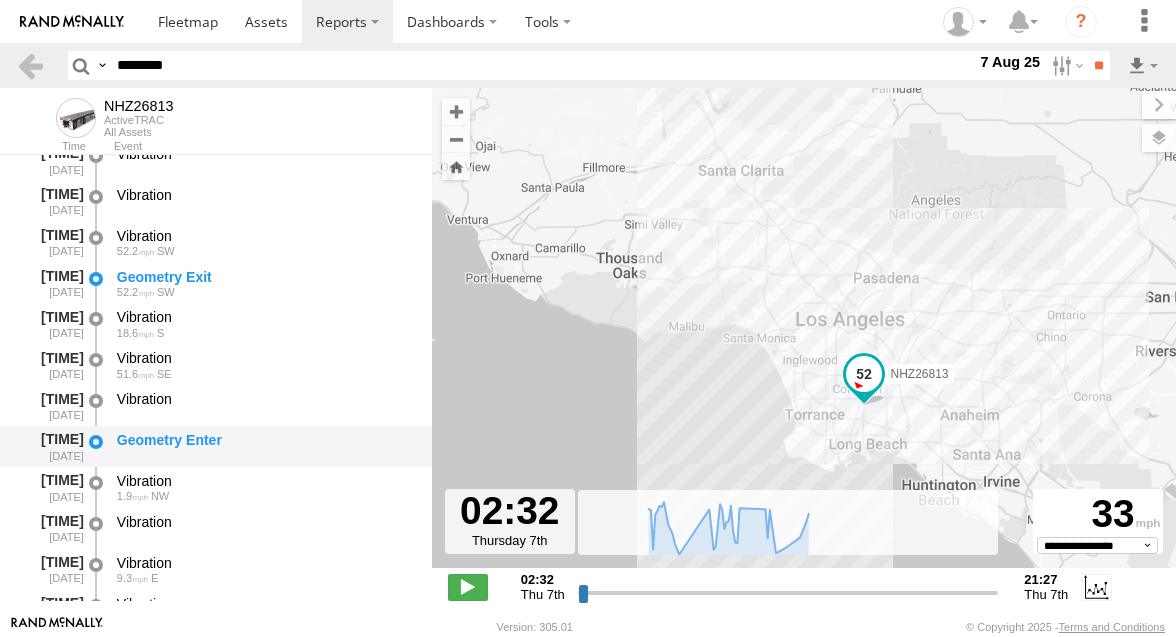 click on "Geometry Enter" at bounding box center [265, 440] 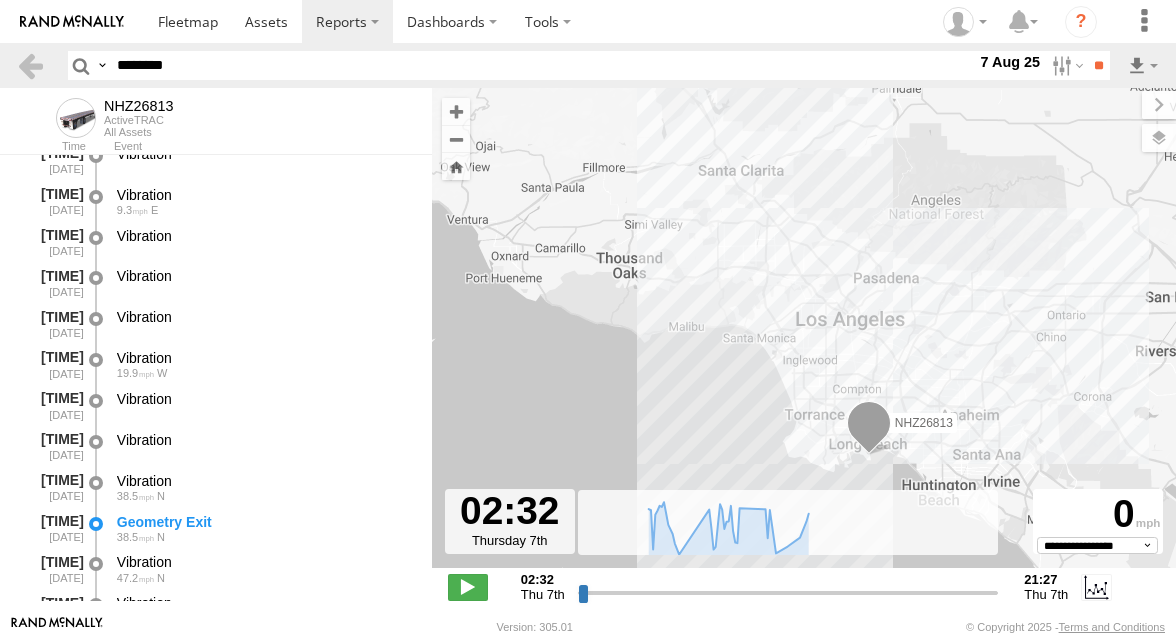 scroll, scrollTop: 2161, scrollLeft: 0, axis: vertical 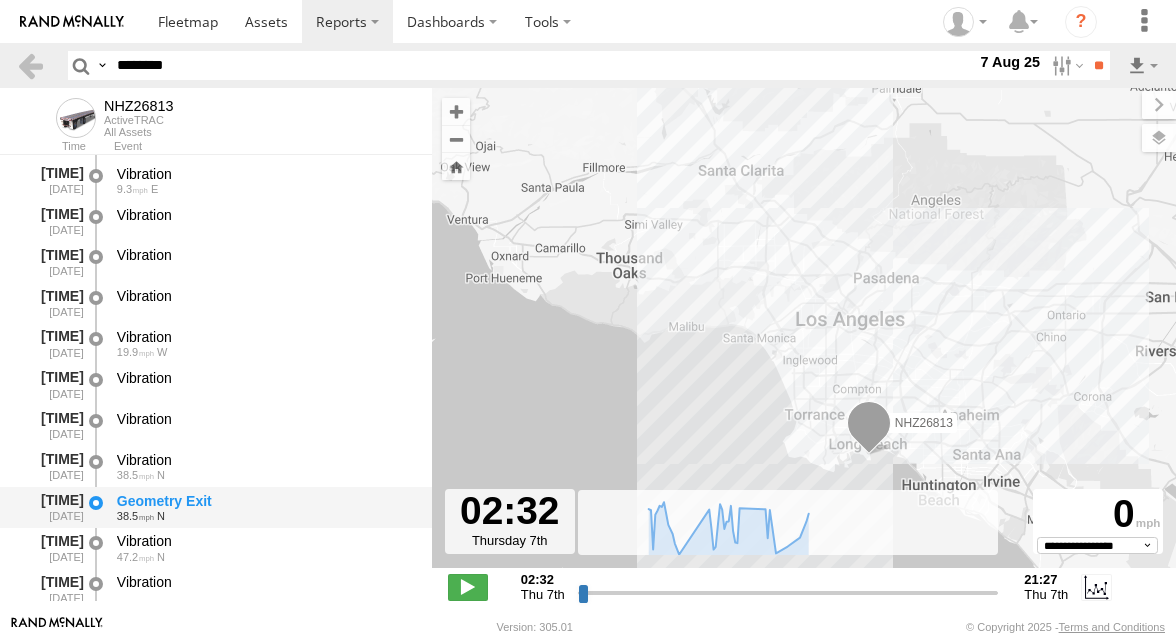 click on "Geometry Exit" at bounding box center (265, 501) 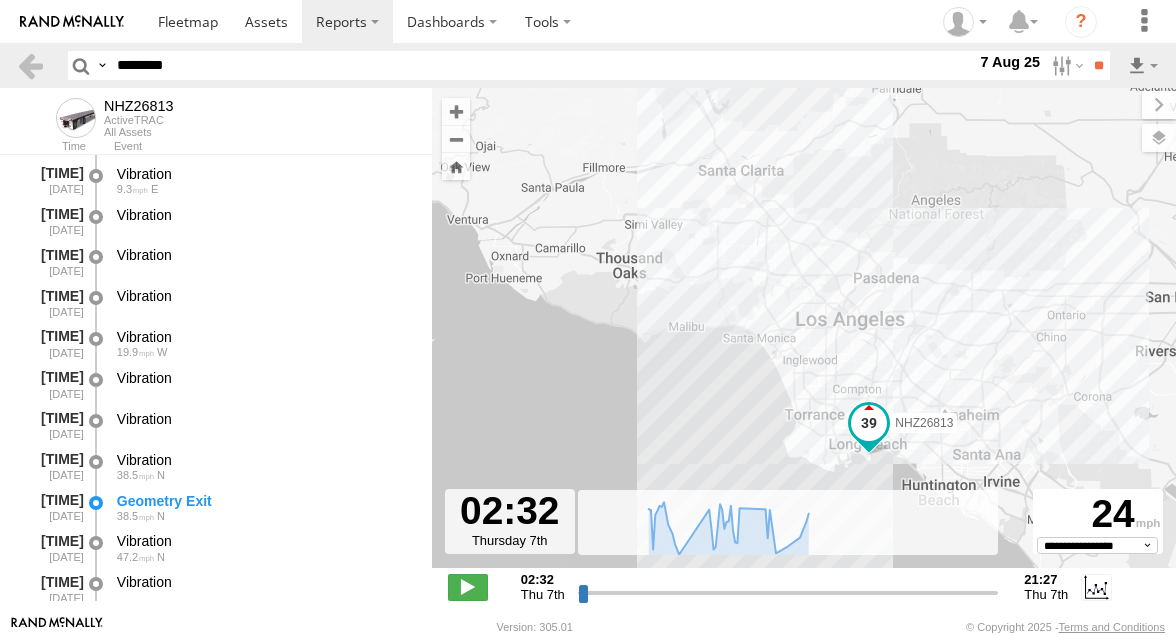 click on "********" at bounding box center (542, 65) 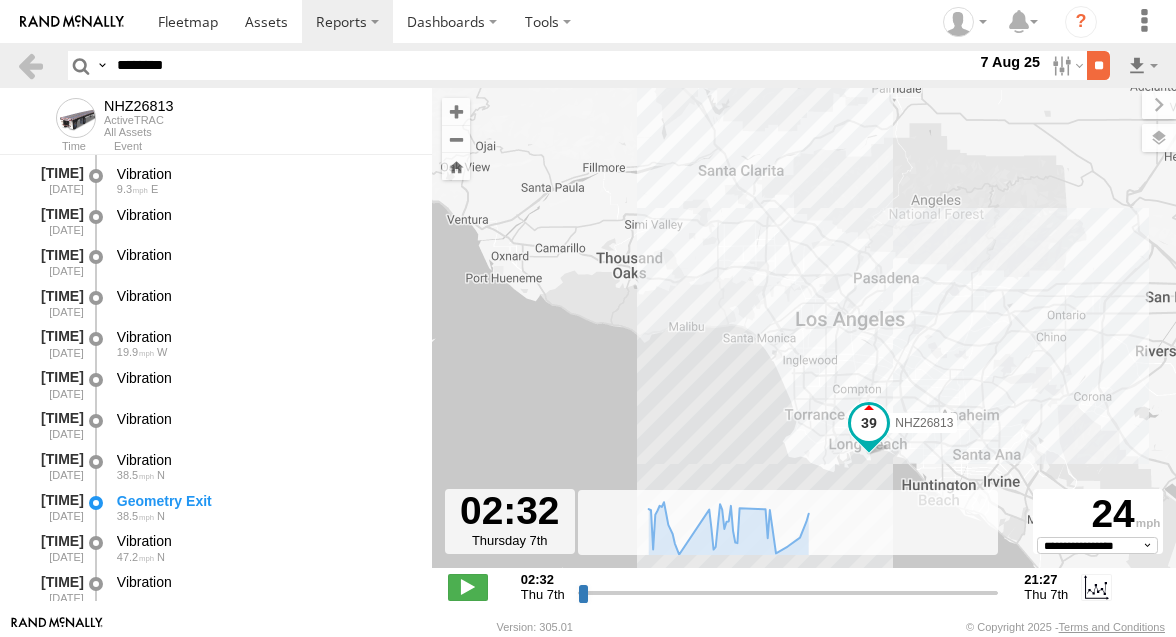 type on "********" 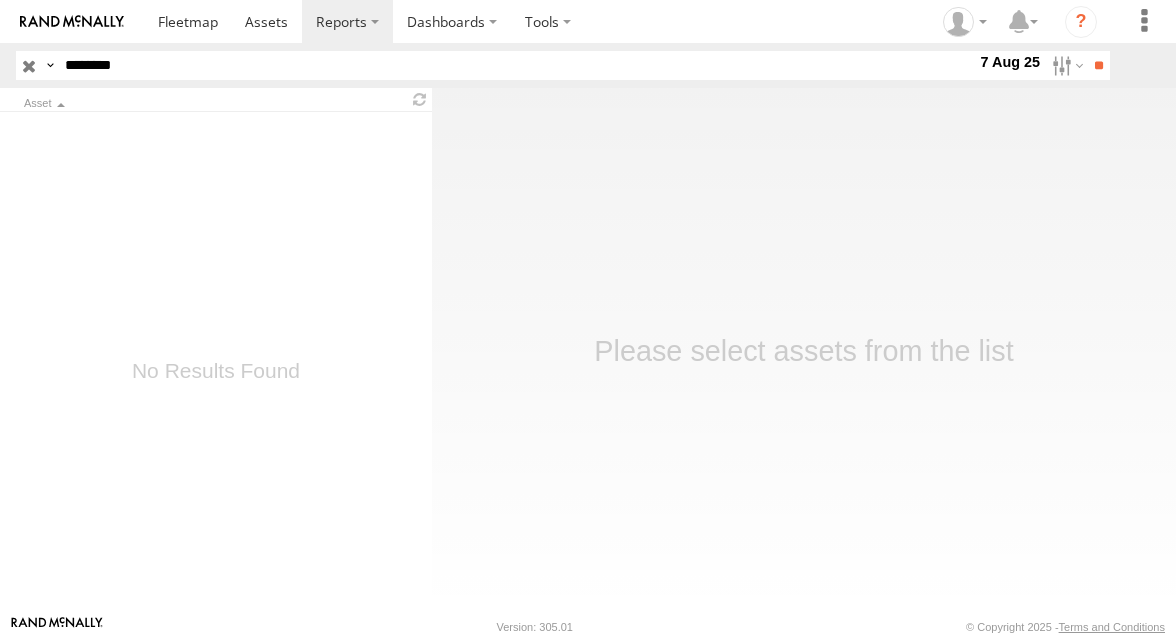 scroll, scrollTop: 0, scrollLeft: 0, axis: both 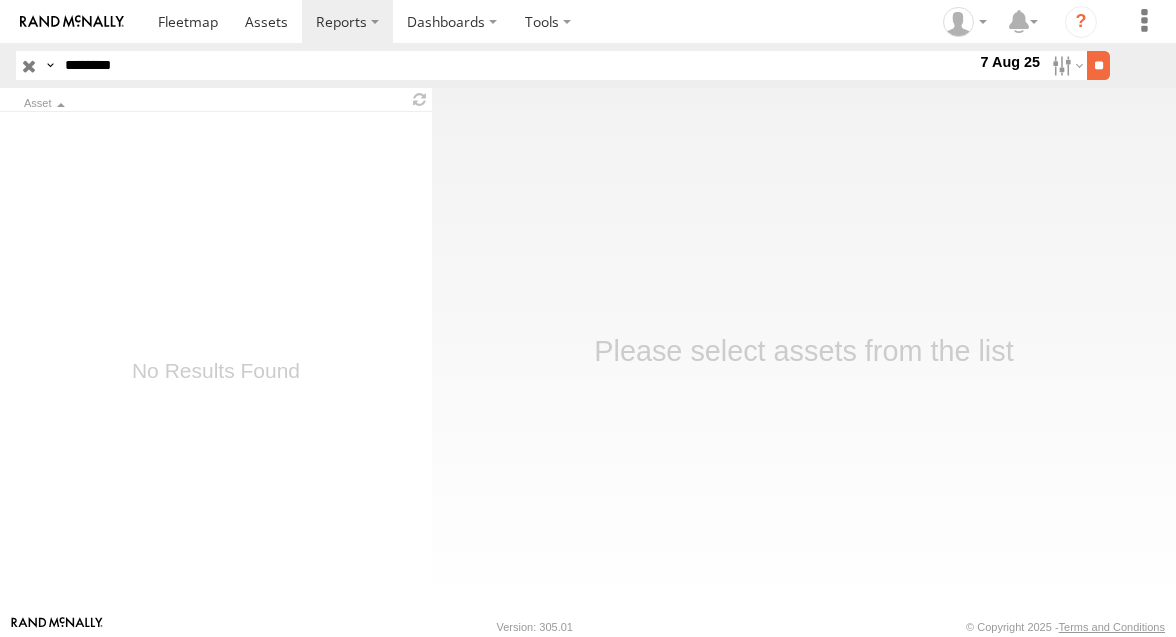 type on "********" 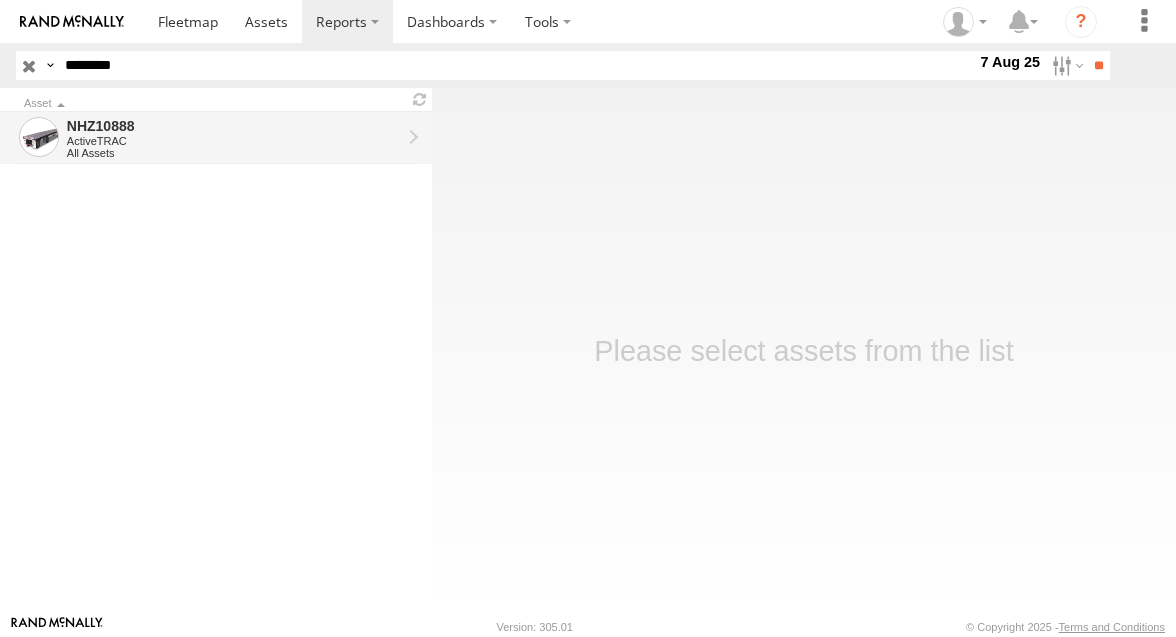 click on "NHZ10888" at bounding box center [234, 126] 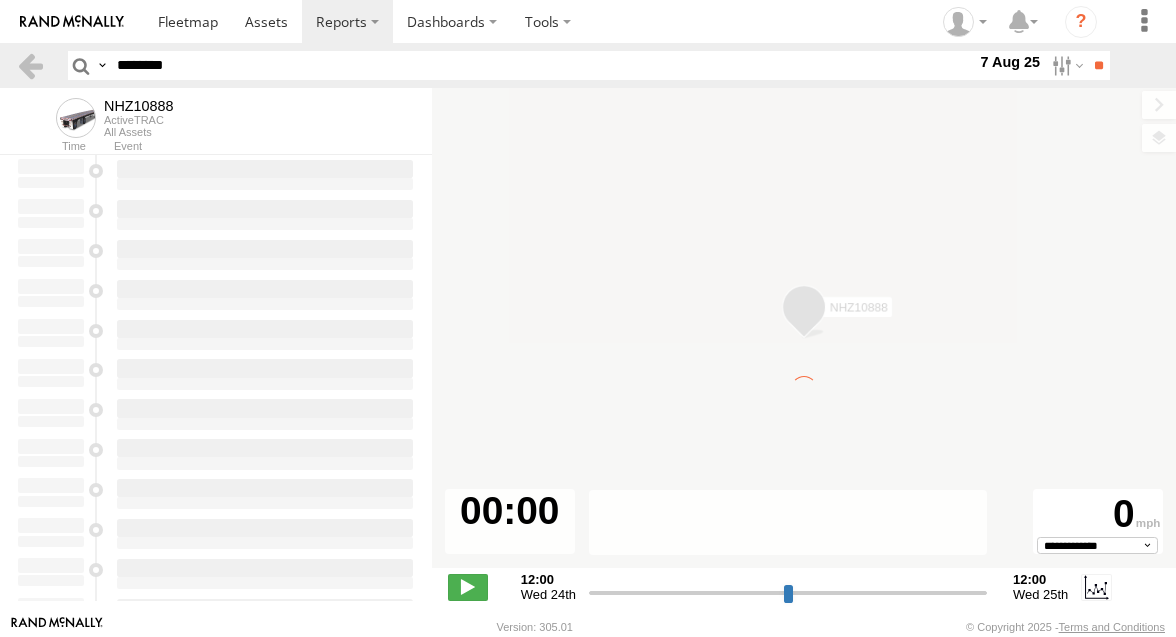 scroll, scrollTop: 0, scrollLeft: 0, axis: both 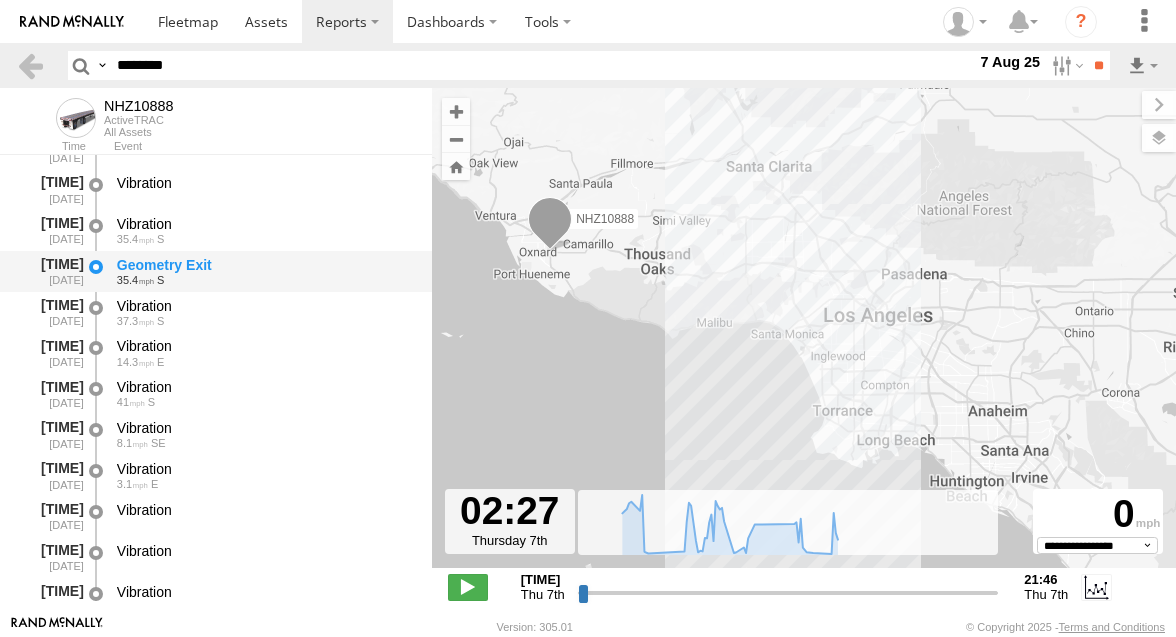 click on "[LATITUDE]
S" at bounding box center (265, 280) 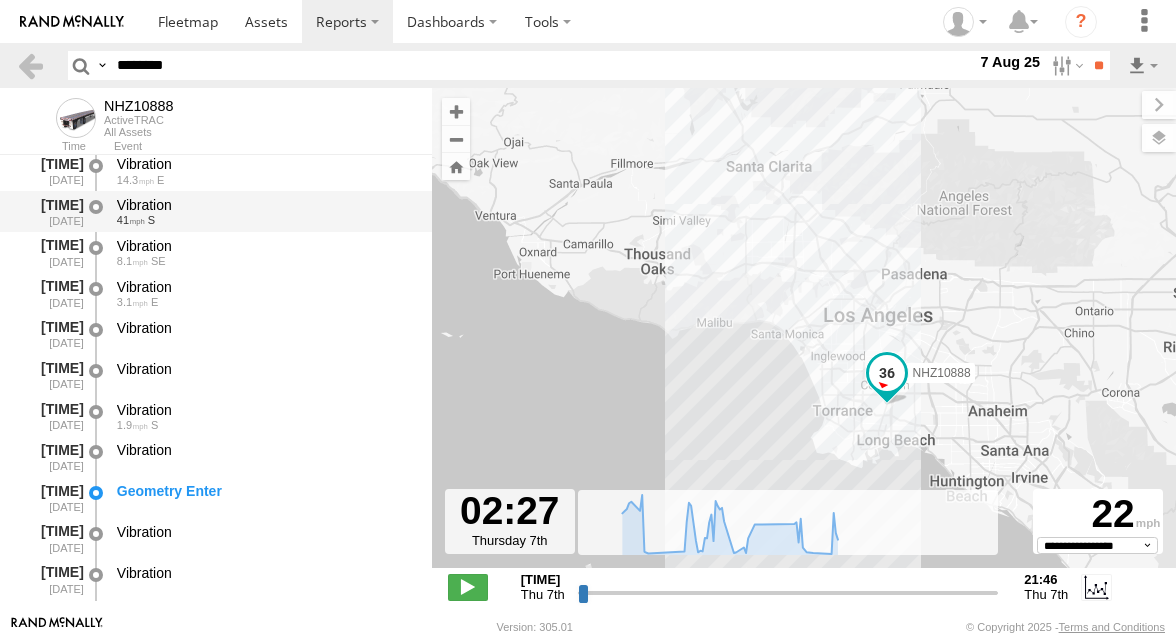 scroll, scrollTop: 2301, scrollLeft: 0, axis: vertical 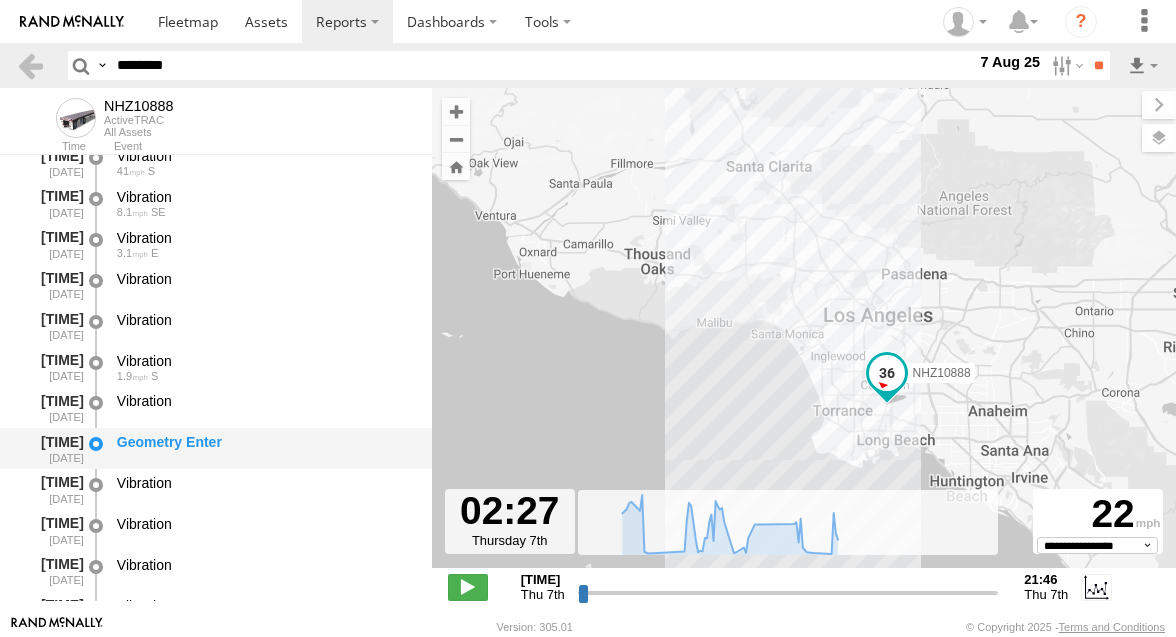 click on "Geometry Enter" at bounding box center (265, 442) 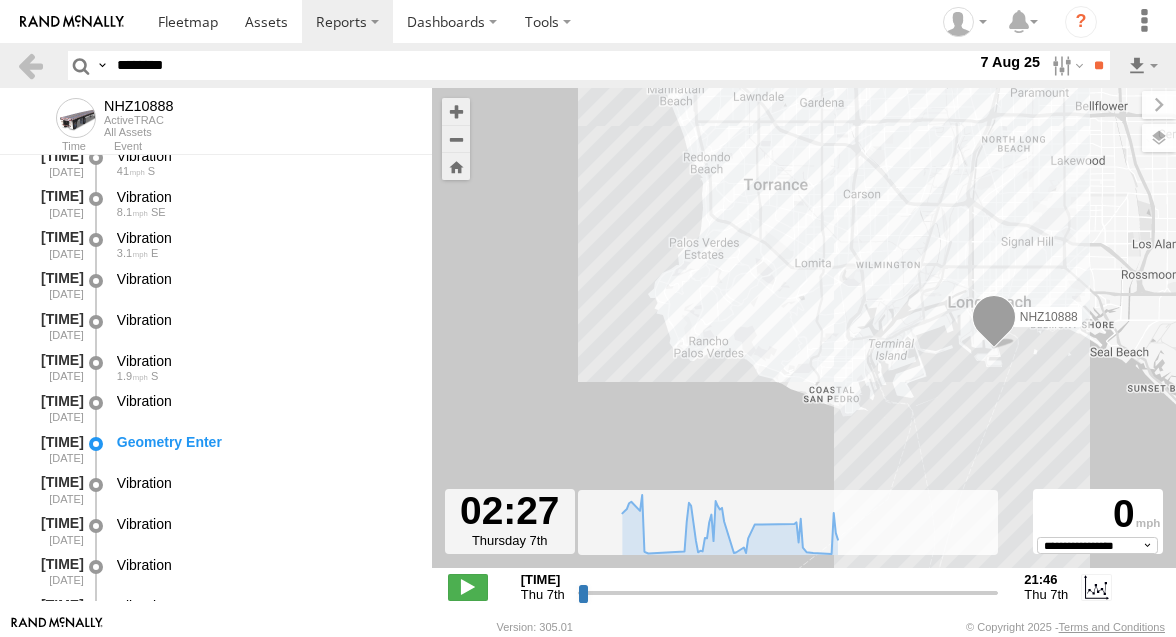 drag, startPoint x: 909, startPoint y: 394, endPoint x: 808, endPoint y: 383, distance: 101.597244 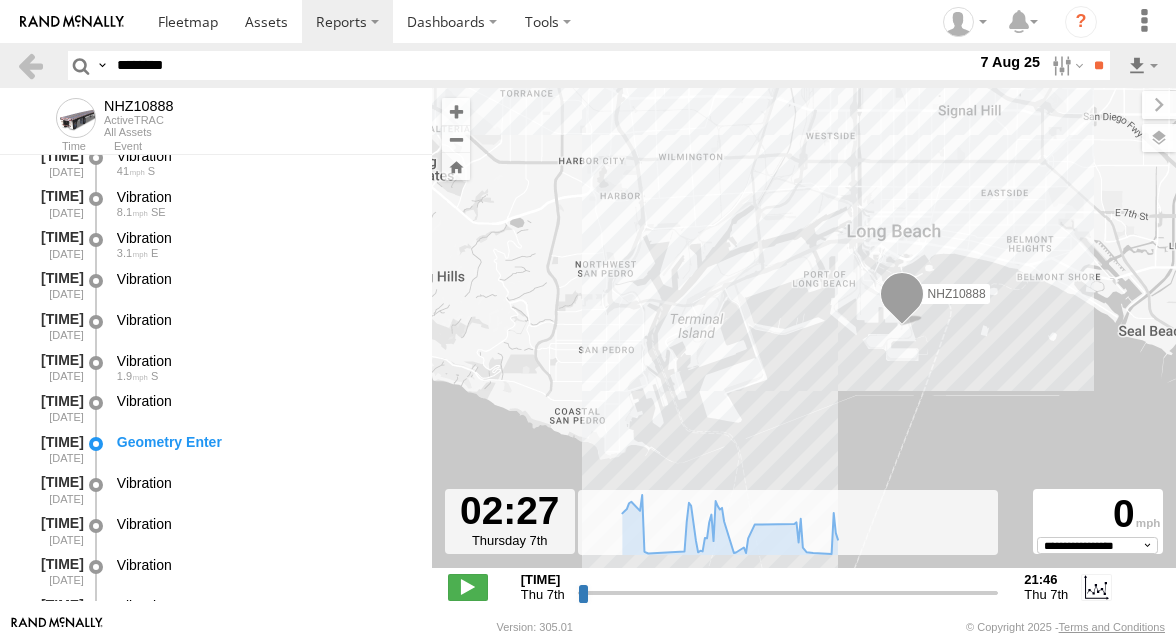 drag, startPoint x: 634, startPoint y: 319, endPoint x: 585, endPoint y: 313, distance: 49.365982 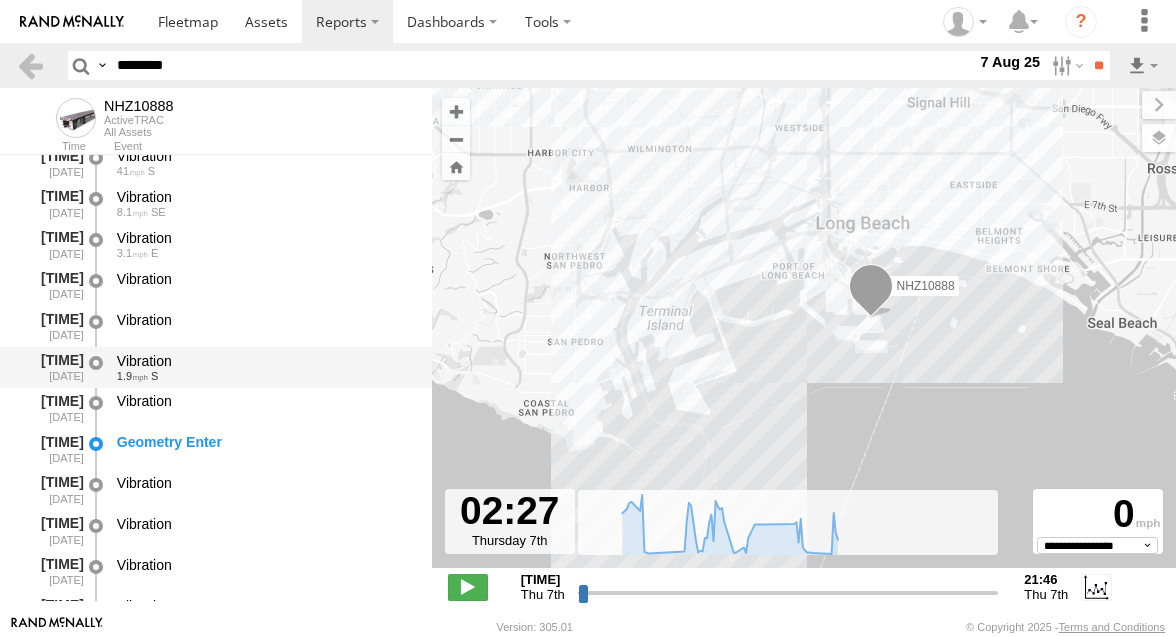 click on "[LONGITUDE]
S" at bounding box center [265, 376] 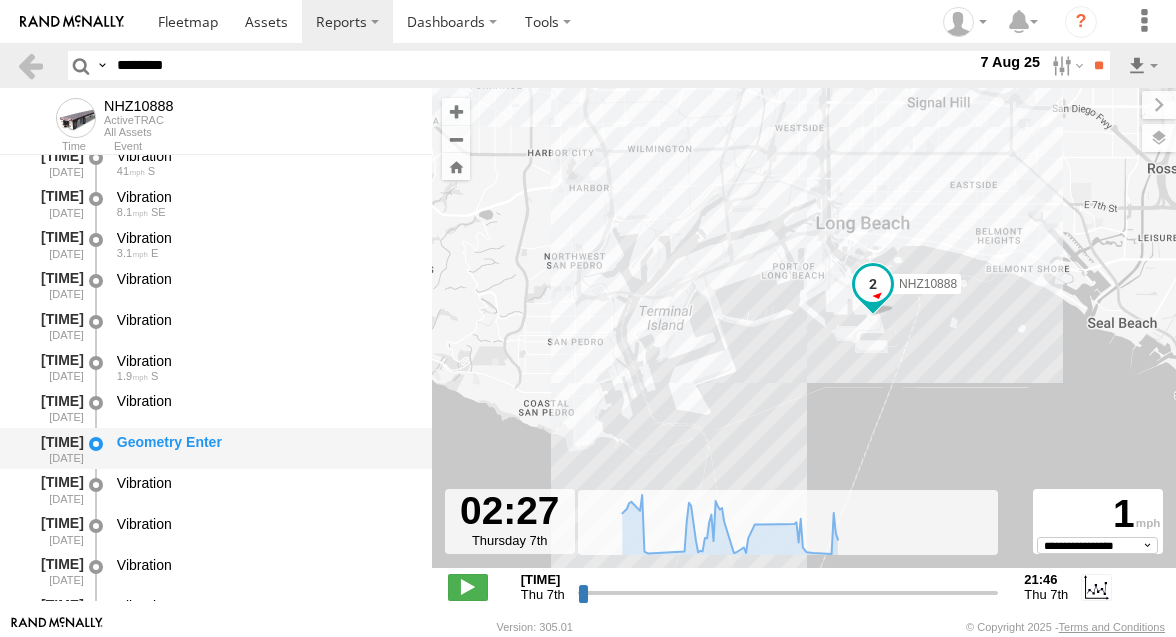 click on "Geometry Enter" at bounding box center [265, 448] 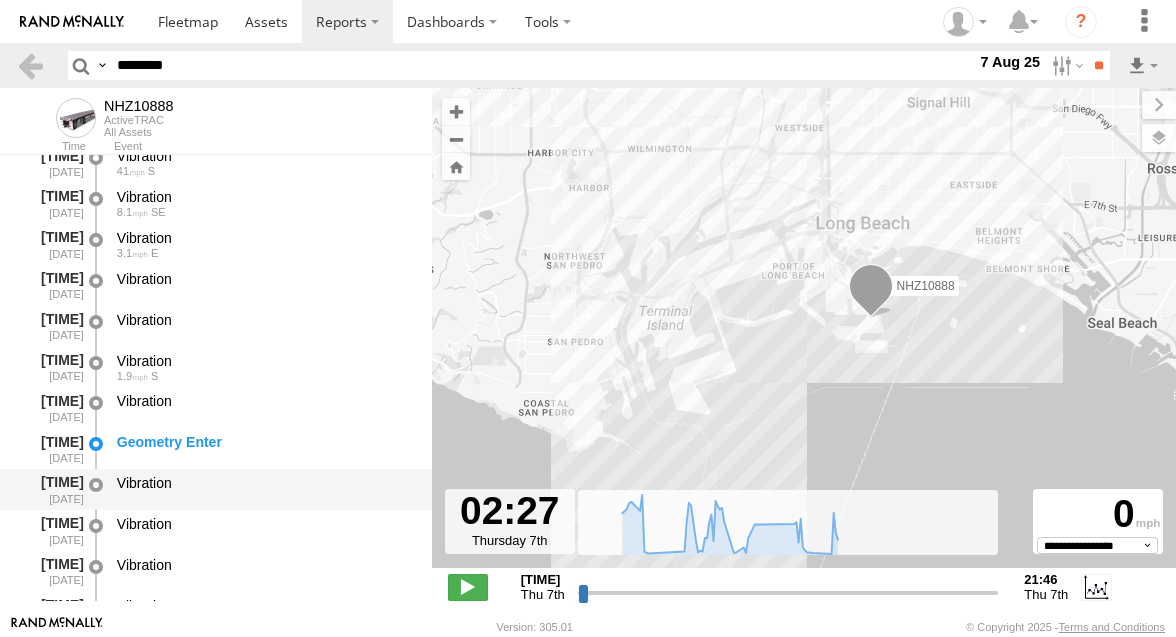 click on "Vibration" at bounding box center (265, 489) 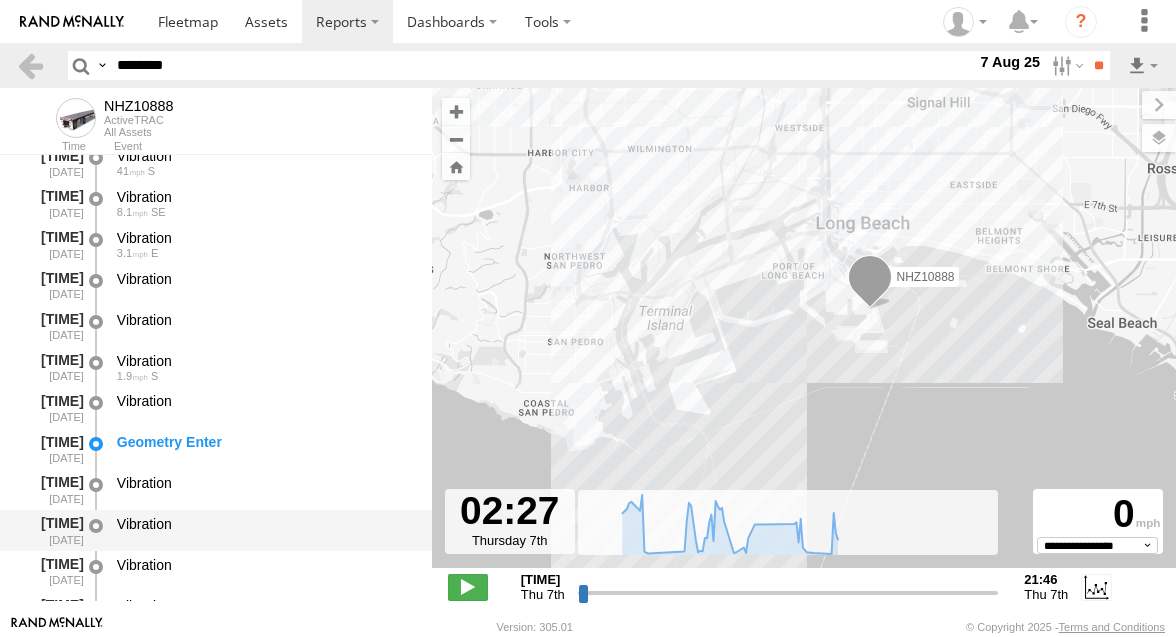 click on "Vibration" at bounding box center [265, 530] 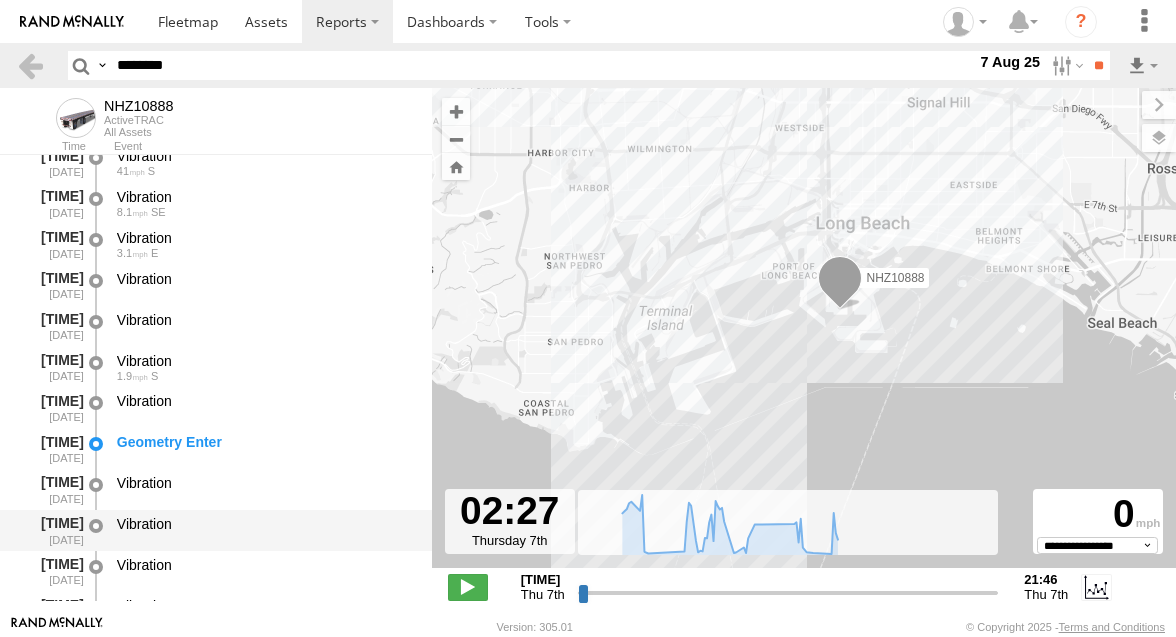 click on "Vibration" at bounding box center [265, 530] 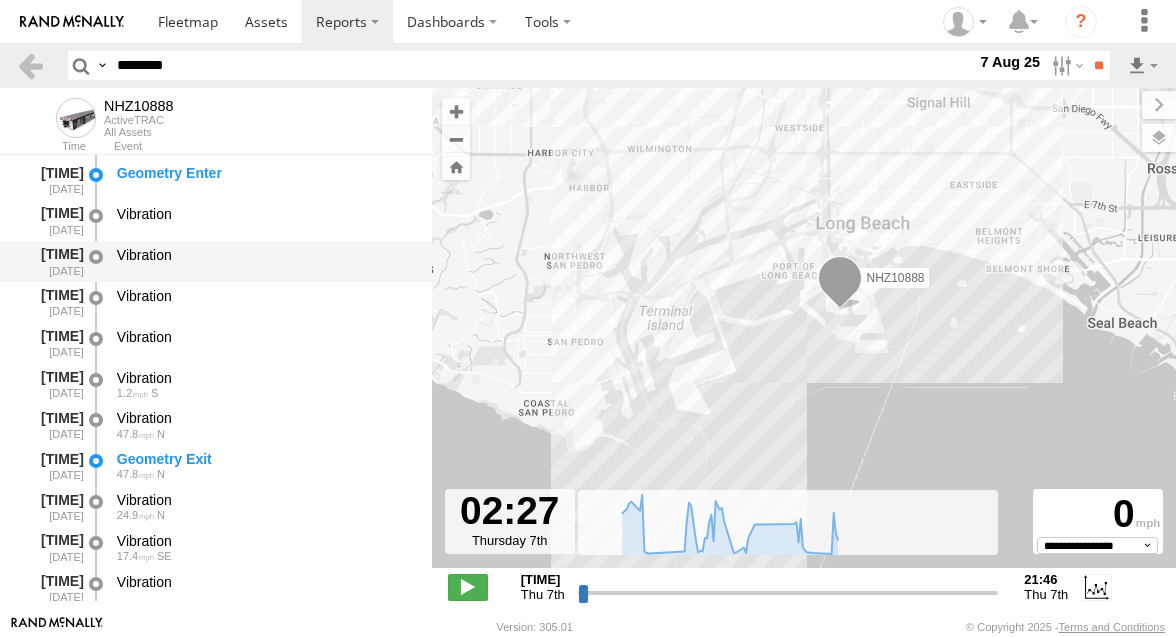 scroll, scrollTop: 2601, scrollLeft: 0, axis: vertical 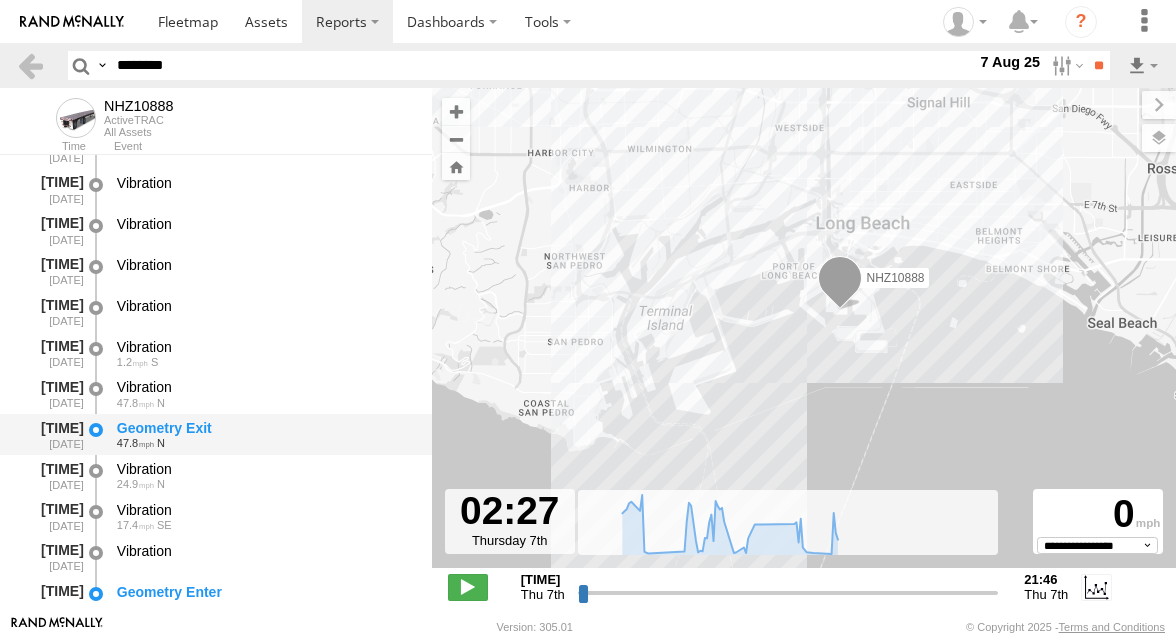 click on "[TIME] [DATE]
Geometry Exit
[LATITUDE]
N" at bounding box center [216, 434] 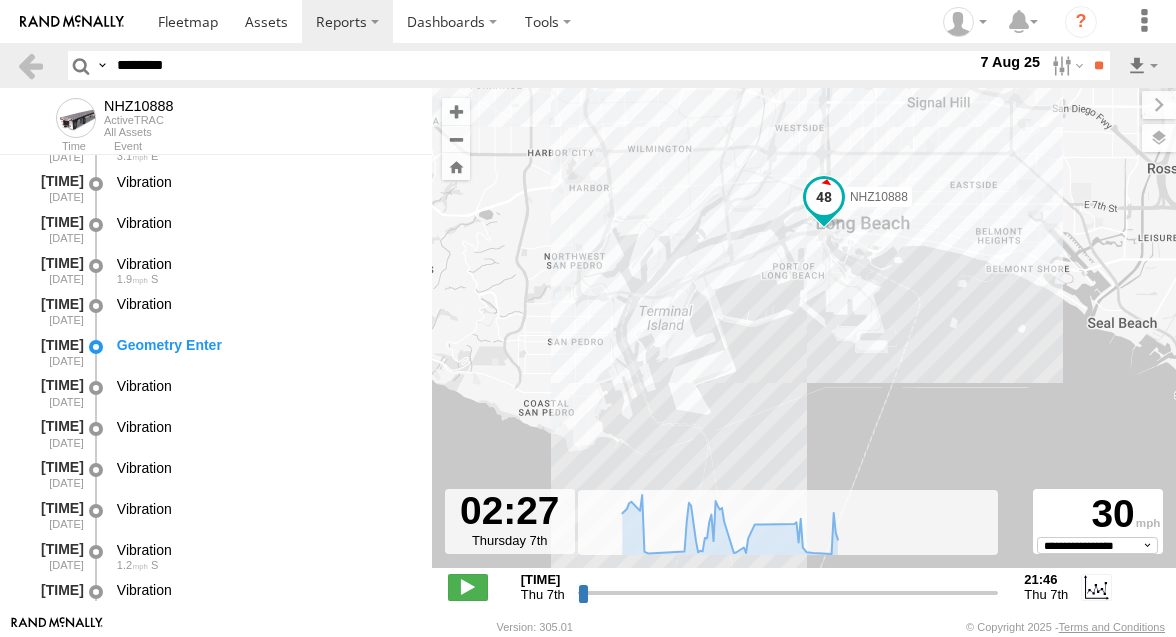 scroll, scrollTop: 2382, scrollLeft: 0, axis: vertical 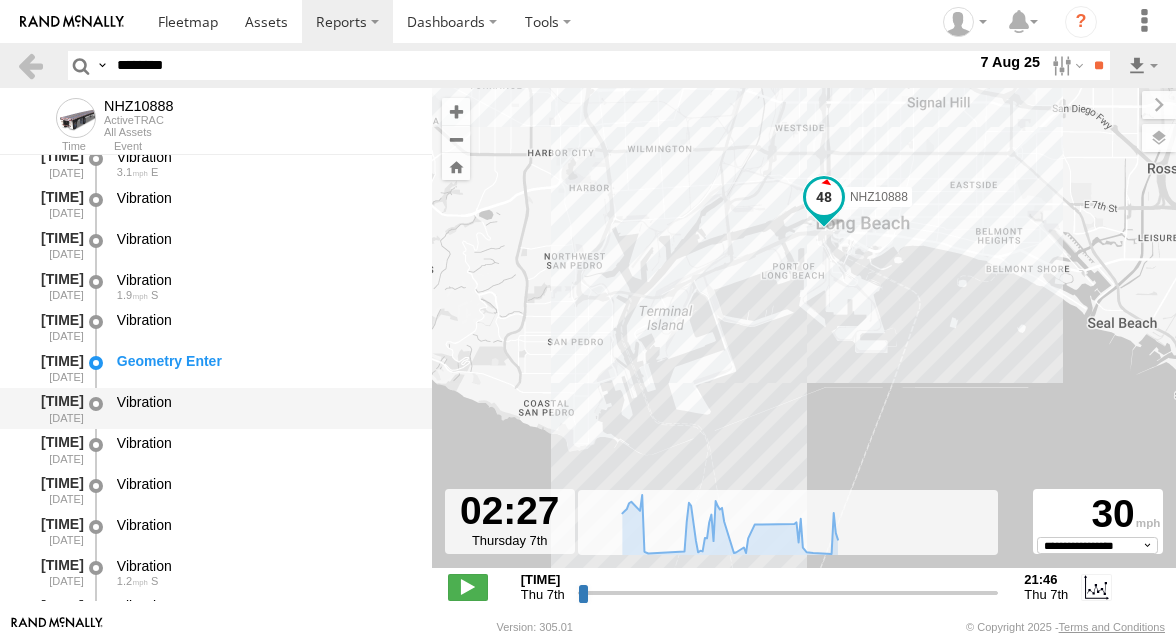 click on "Vibration" at bounding box center (265, 408) 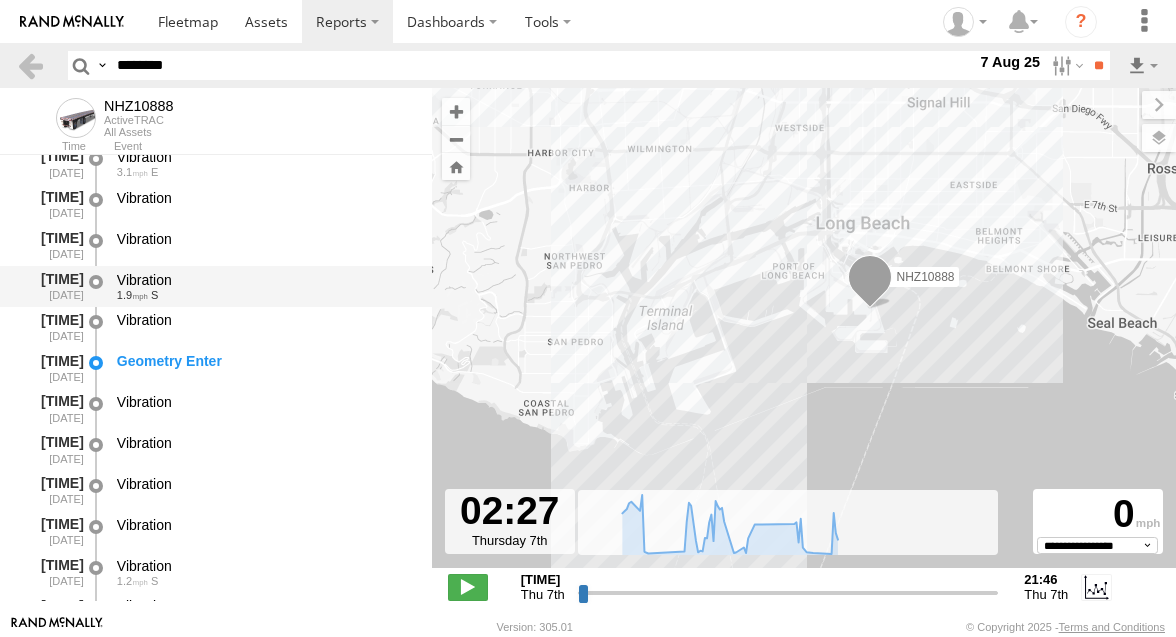 click on "[TIME] [DATE]
Vibration
[LONGITUDE]
S" at bounding box center (216, 286) 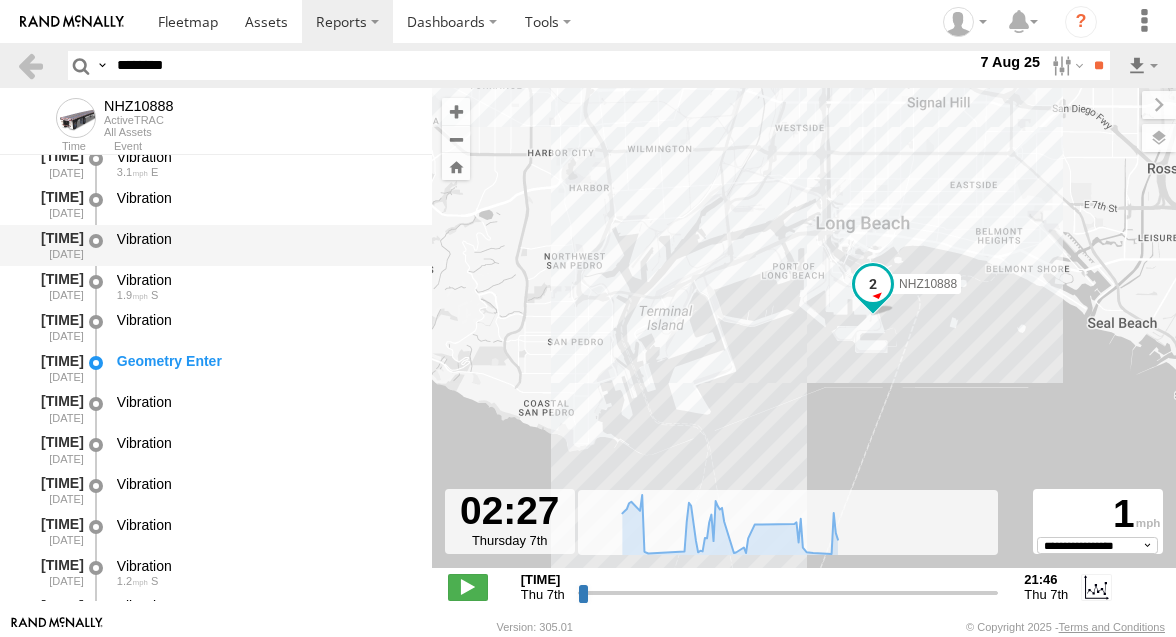 click on "Vibration" at bounding box center [265, 239] 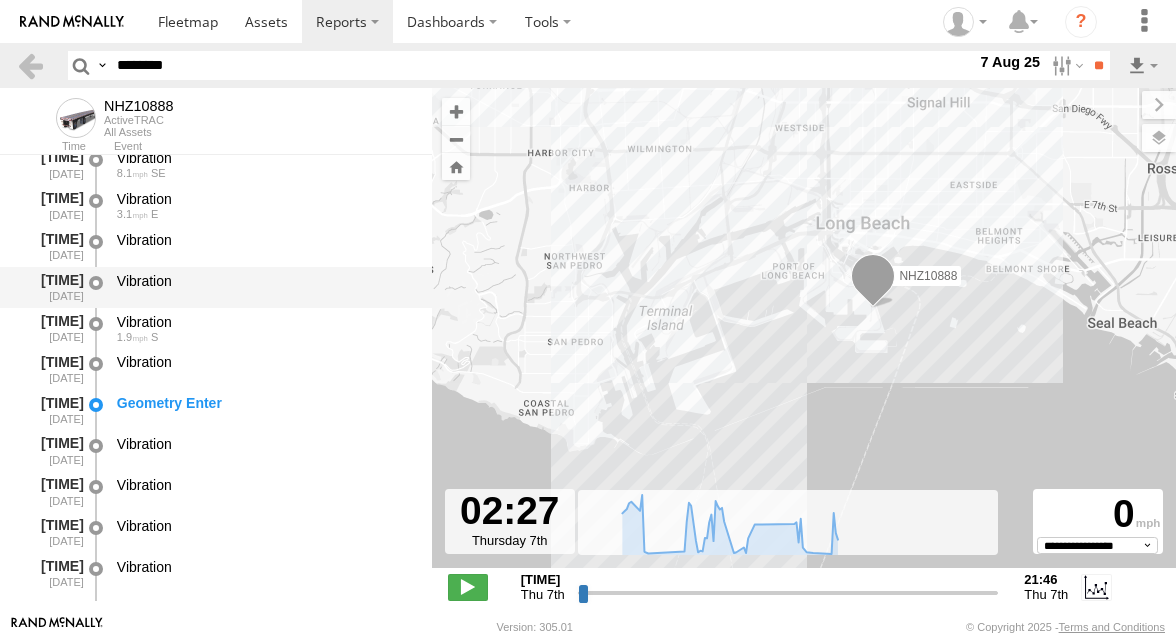 scroll, scrollTop: 2336, scrollLeft: 0, axis: vertical 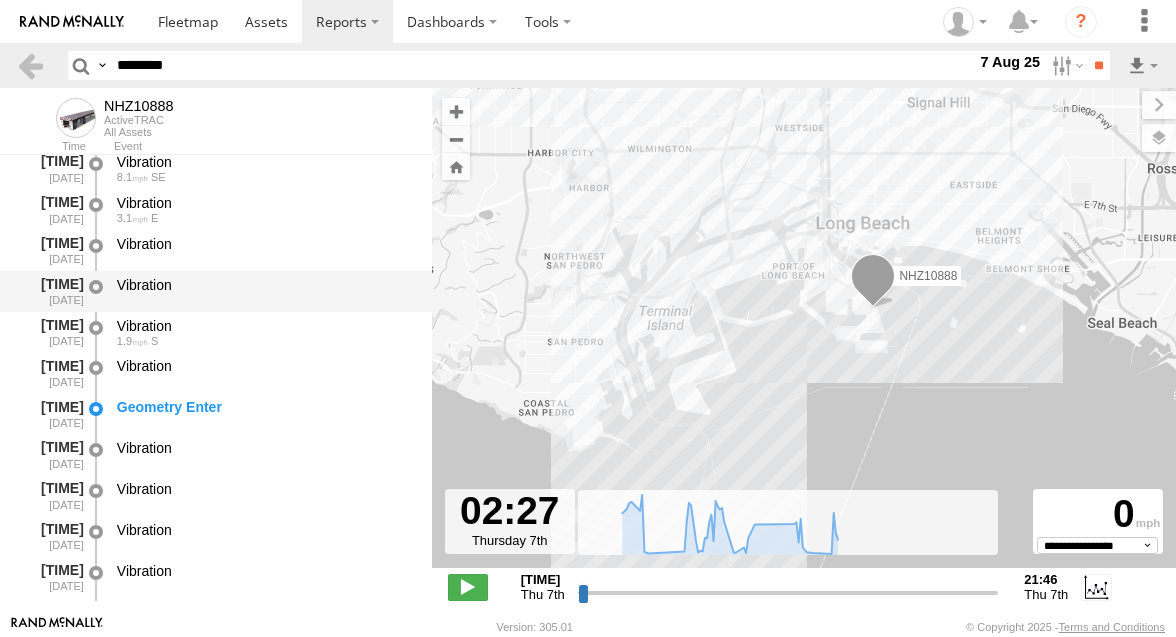 click on "Vibration" at bounding box center (265, 244) 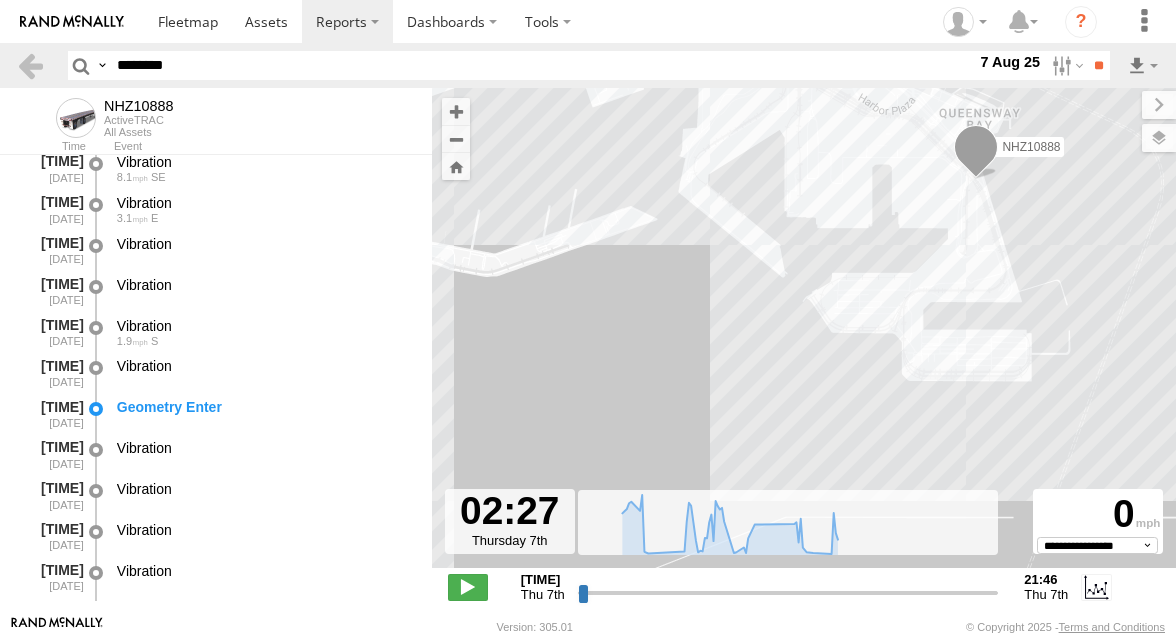 drag, startPoint x: 877, startPoint y: 283, endPoint x: 842, endPoint y: 332, distance: 60.216278 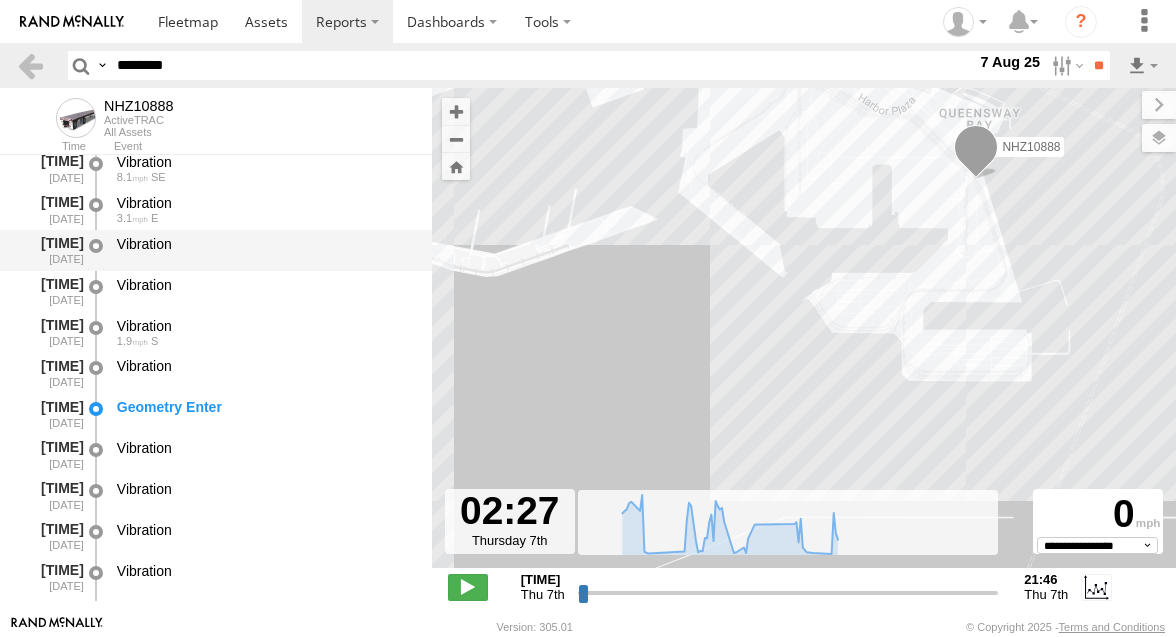 click on "Vibration" at bounding box center (265, 244) 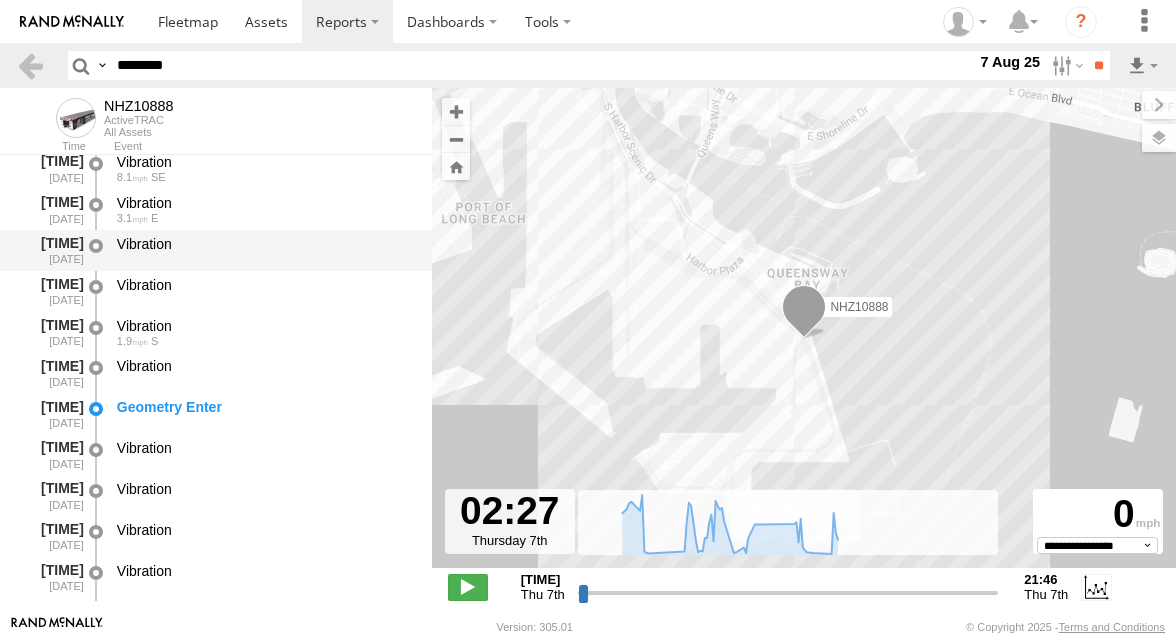 click on "Vibration" at bounding box center (265, 244) 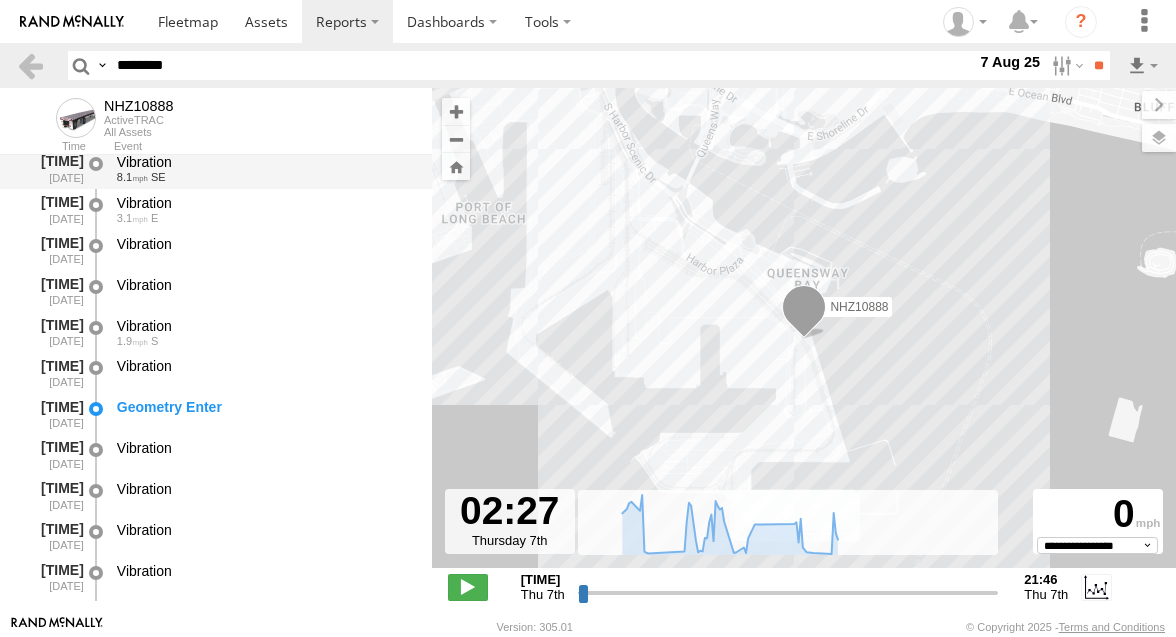 click on "Vibration" at bounding box center [265, 162] 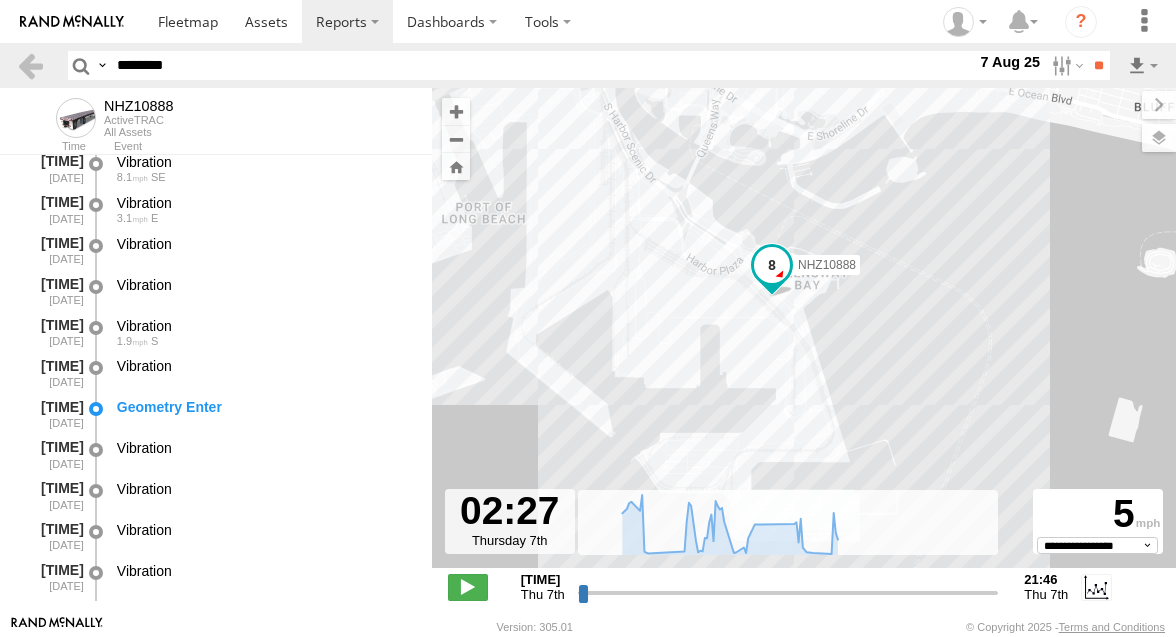 click on "NHZ10888
ActiveTRAC
All Assets" at bounding box center [236, 118] 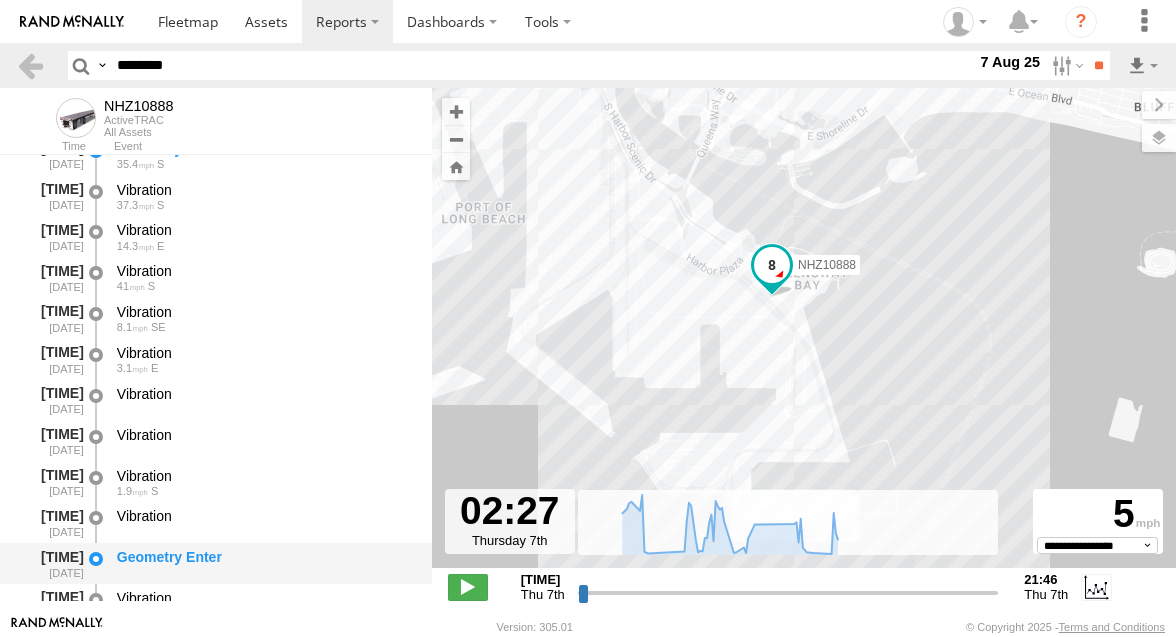 scroll, scrollTop: 2146, scrollLeft: 0, axis: vertical 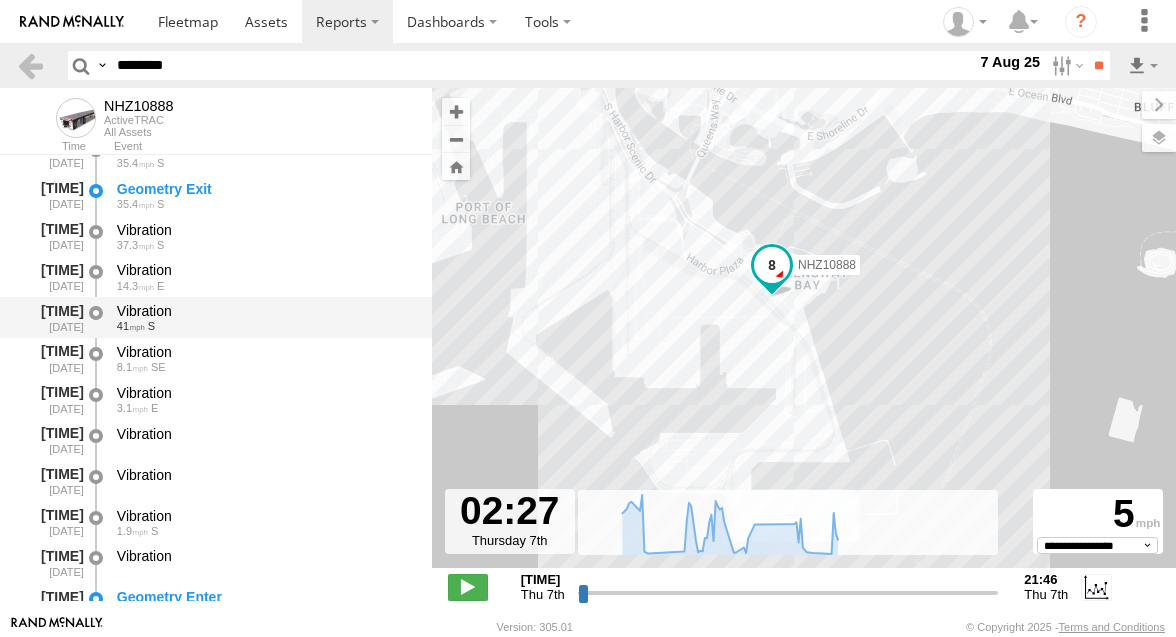 click on "Vibration" at bounding box center (265, 311) 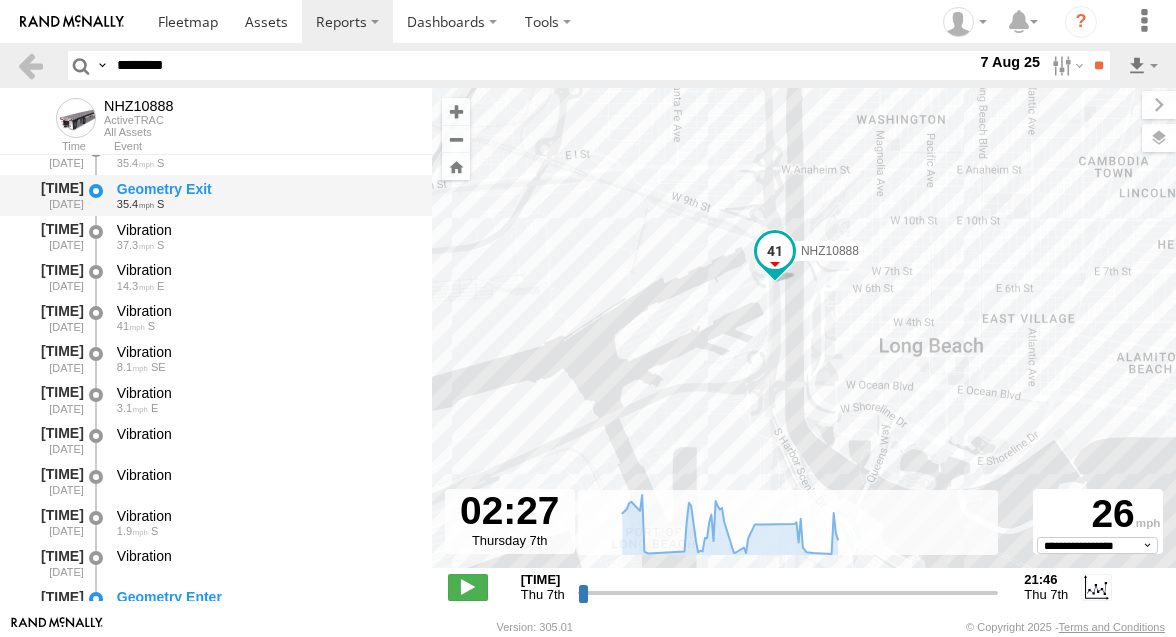 click on "[LATITUDE]
S" at bounding box center [265, 204] 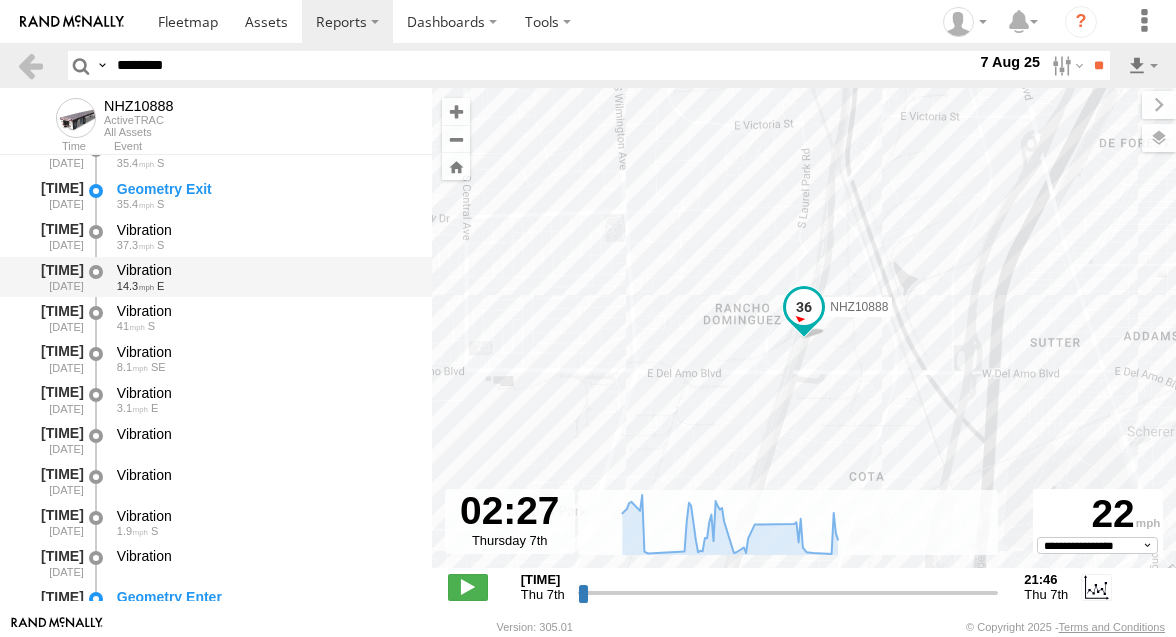 click on "[TIME] [DATE]
Vibration
[LONGITUDE]
E" at bounding box center [216, 277] 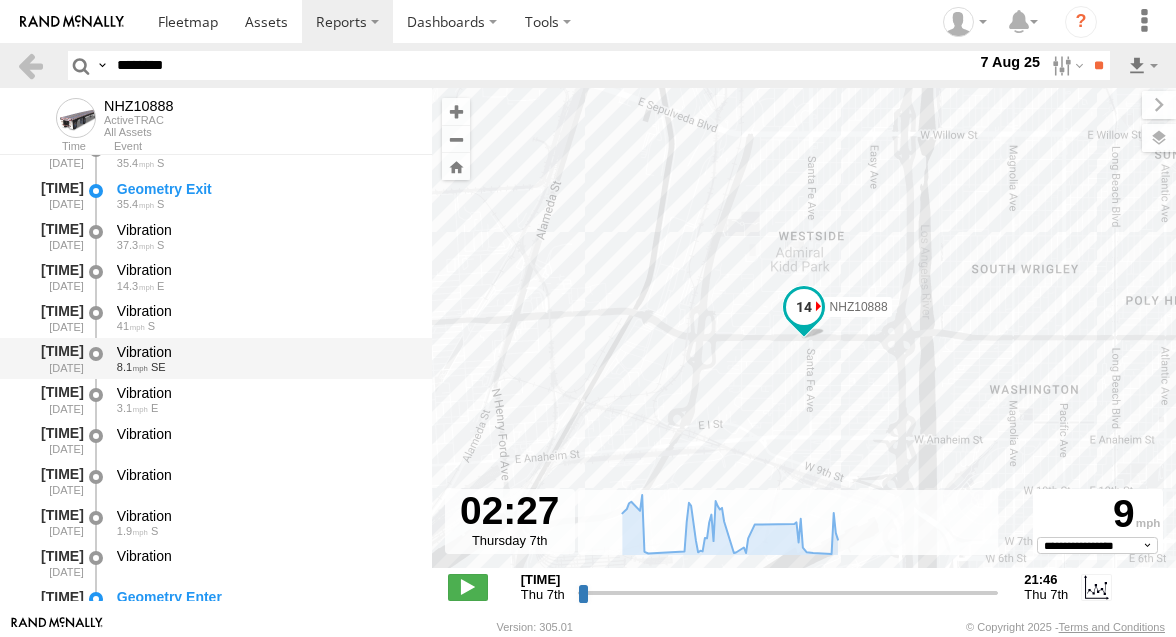 click on "Vibration" at bounding box center [265, 352] 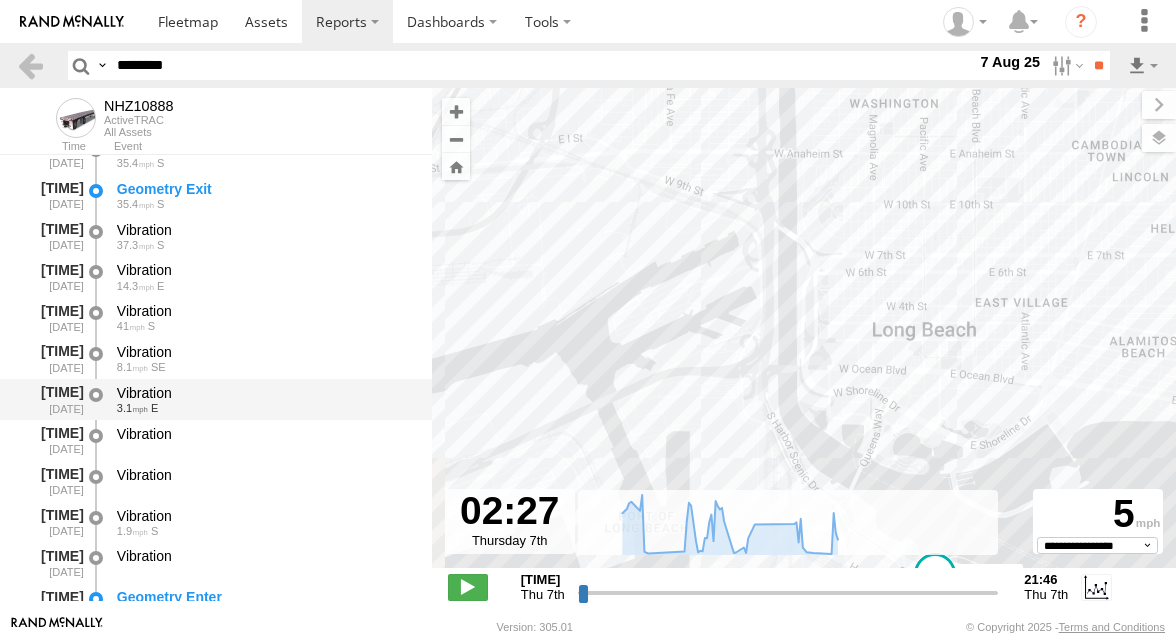 click on "Vibration" at bounding box center (265, 393) 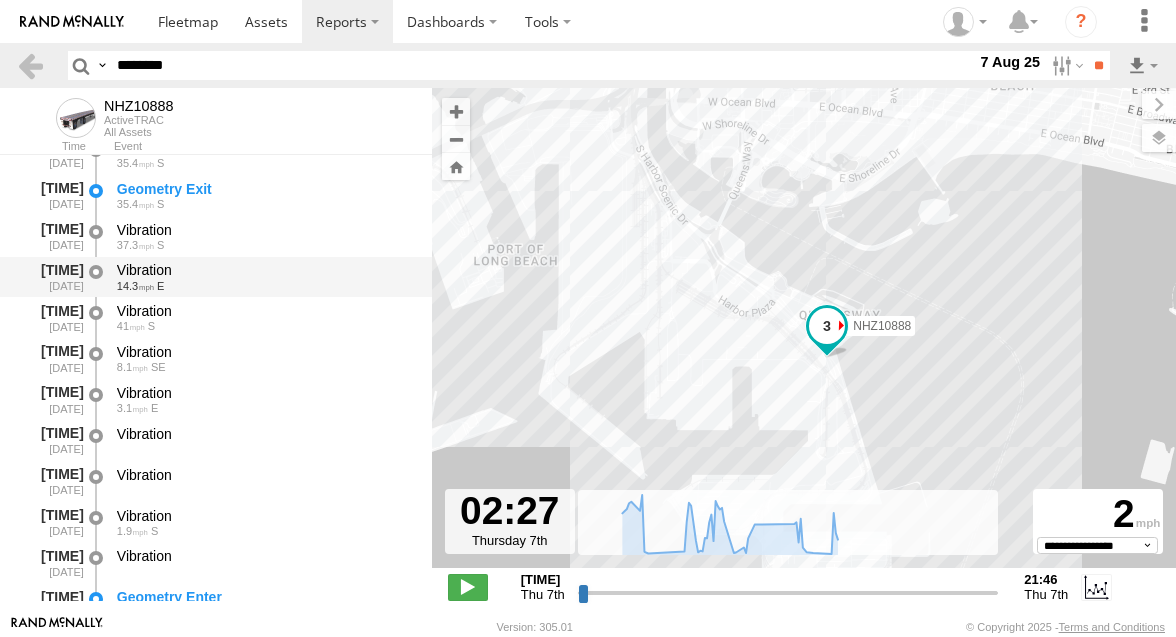 click on "[LONGITUDE]
E" at bounding box center (265, 286) 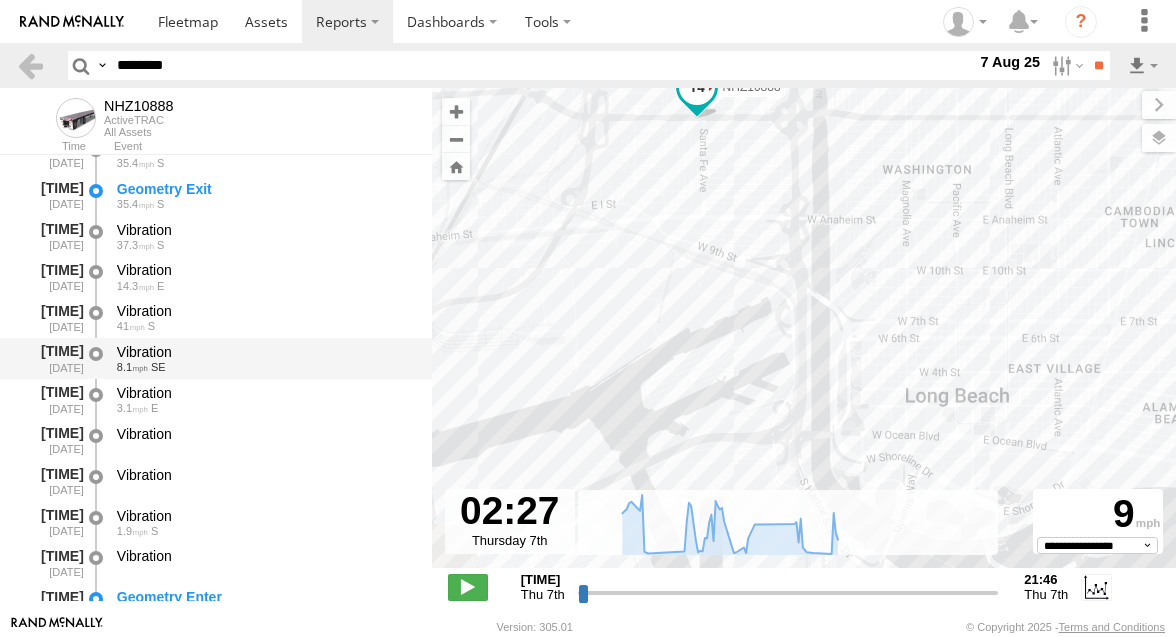 click on "[LONGITUDE]
SE" at bounding box center (265, 367) 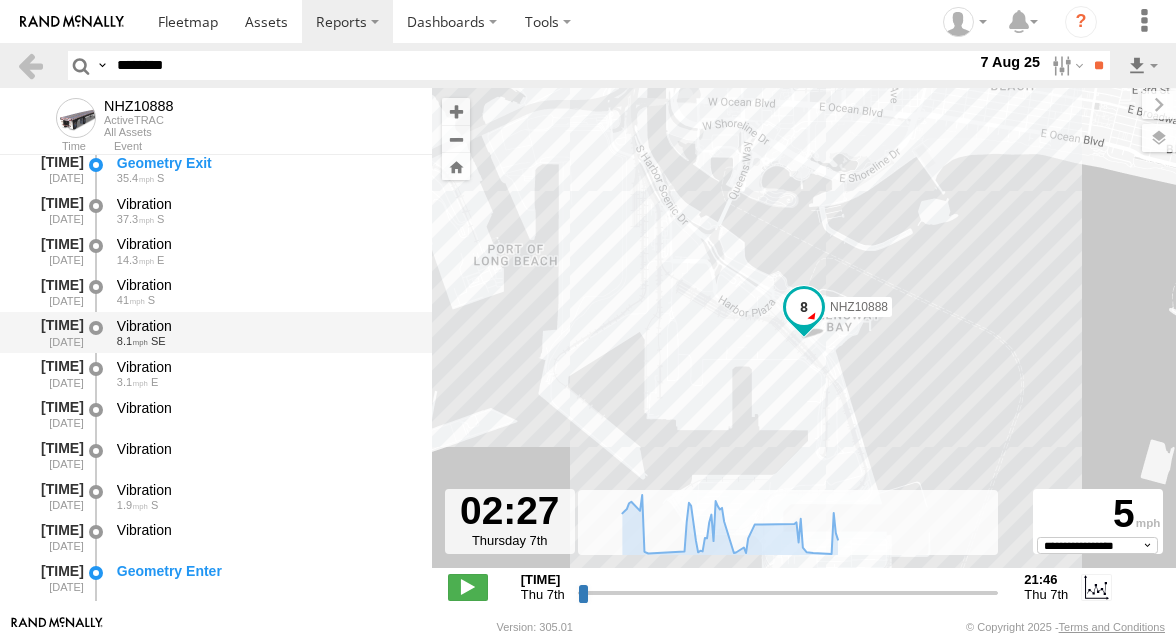 scroll, scrollTop: 2255, scrollLeft: 0, axis: vertical 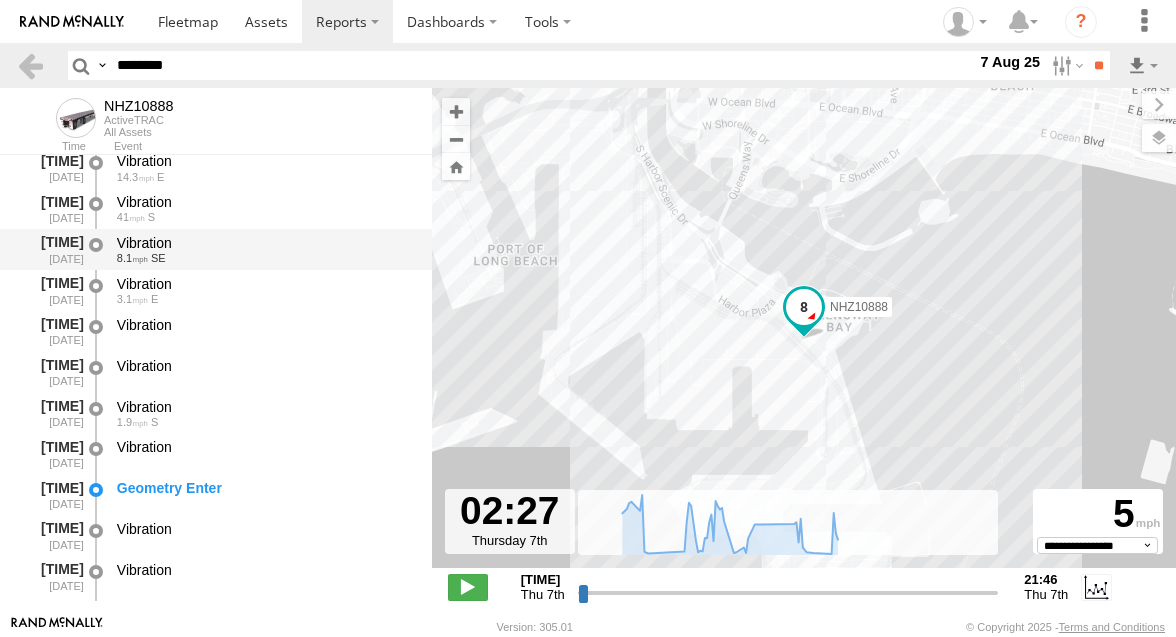 click on "Vibration" at bounding box center [265, 366] 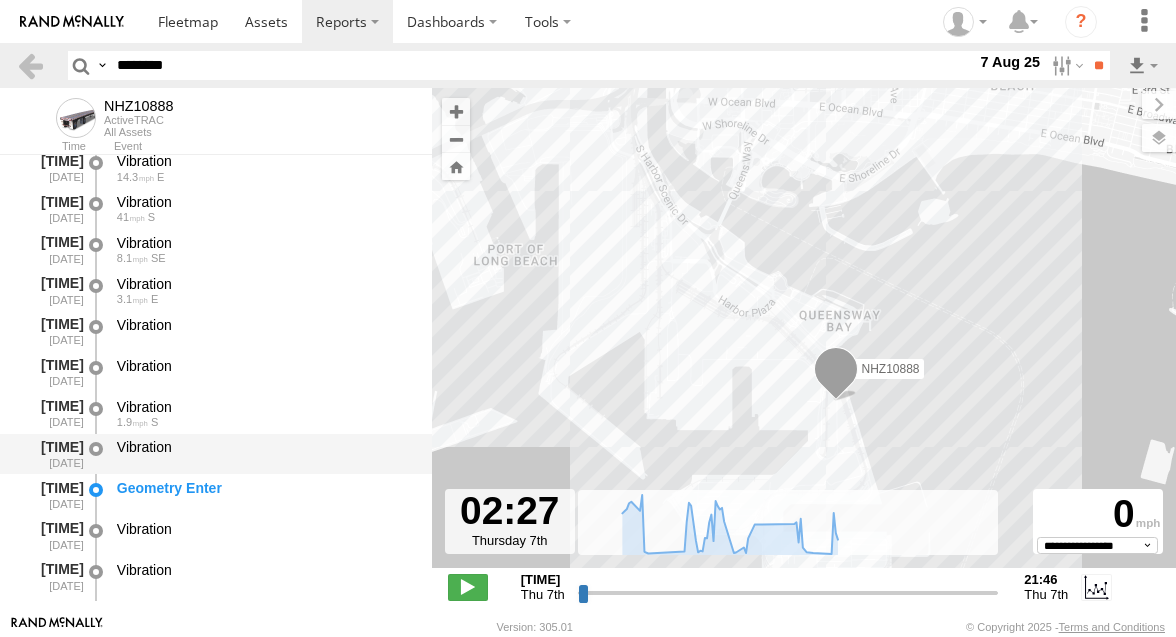 click on "Vibration" at bounding box center [265, 447] 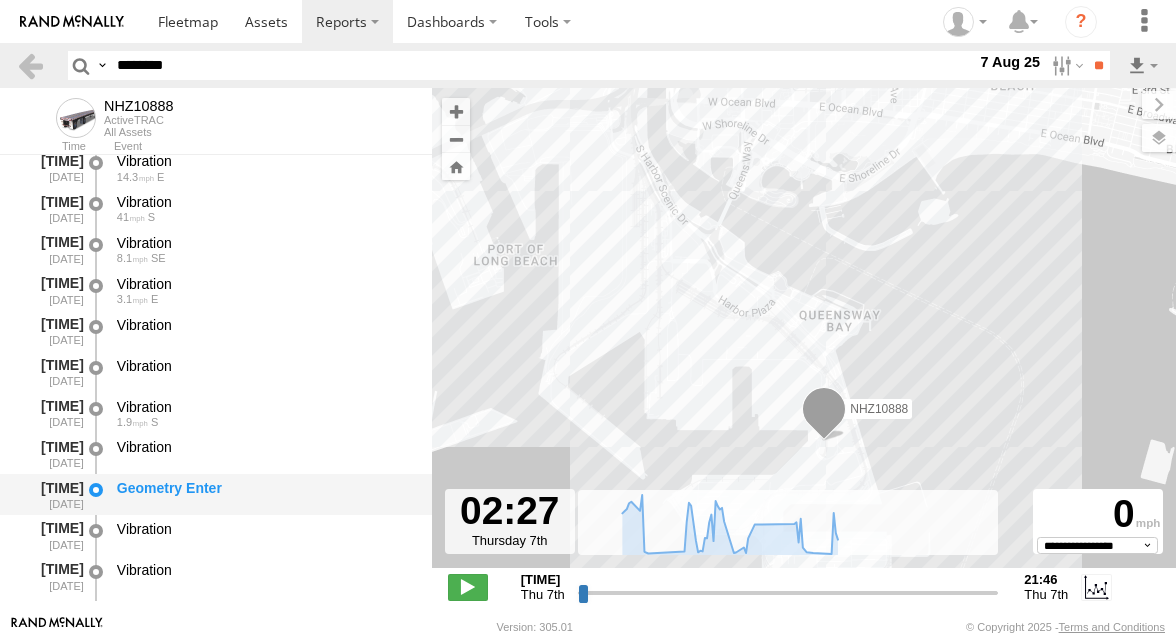 click on "Geometry Enter" at bounding box center [265, 494] 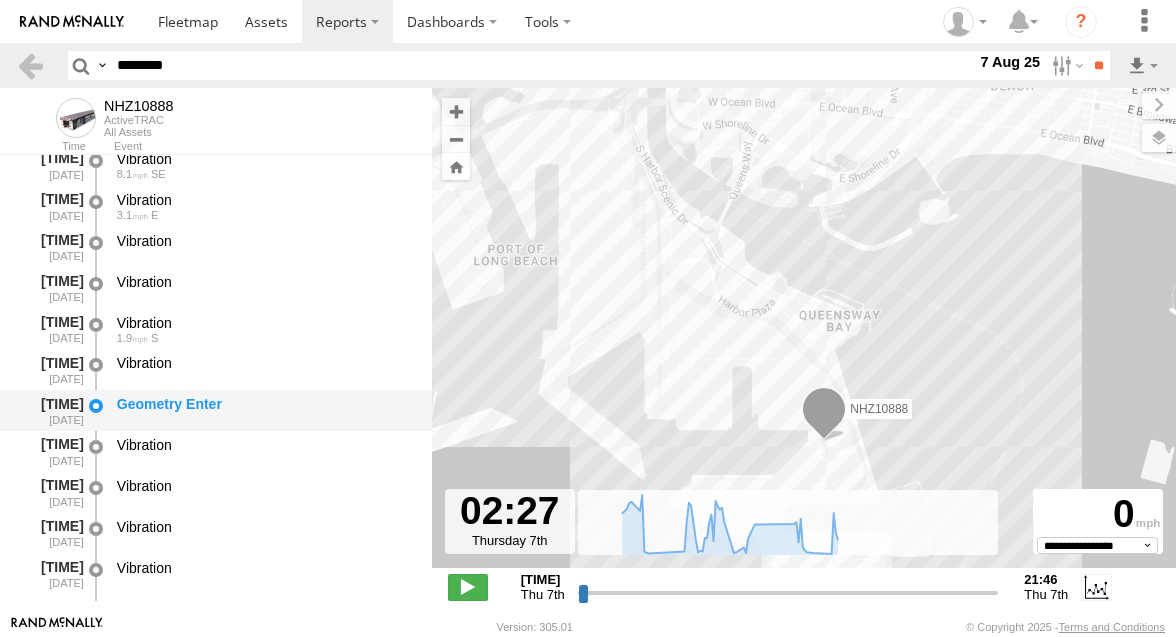 scroll, scrollTop: 2441, scrollLeft: 0, axis: vertical 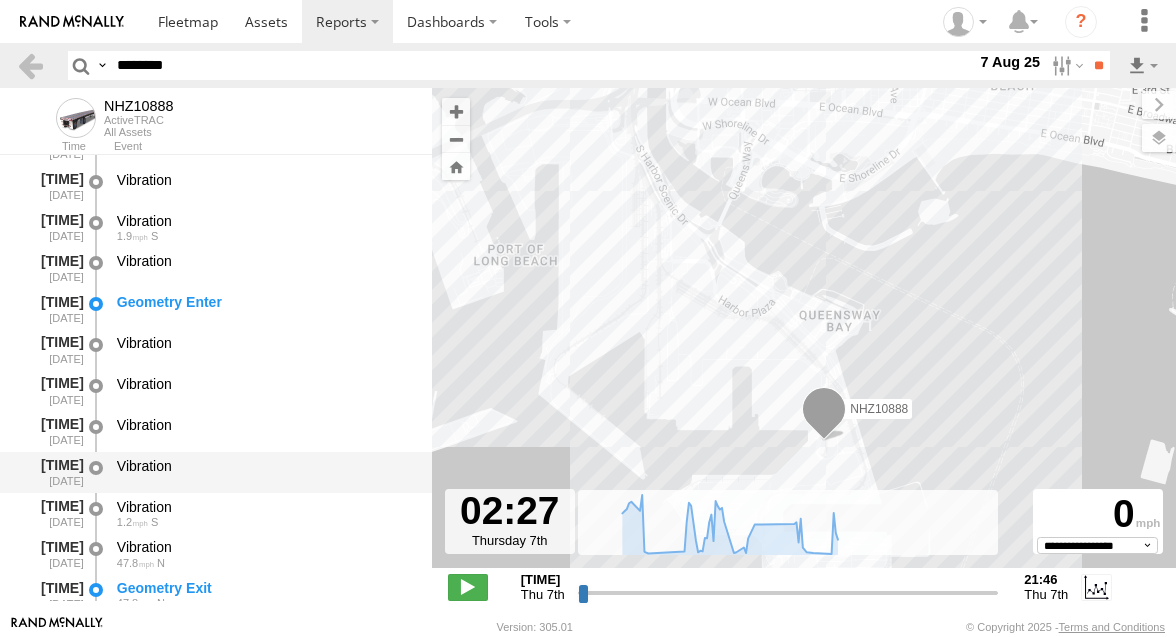 click on "Vibration" at bounding box center [265, 466] 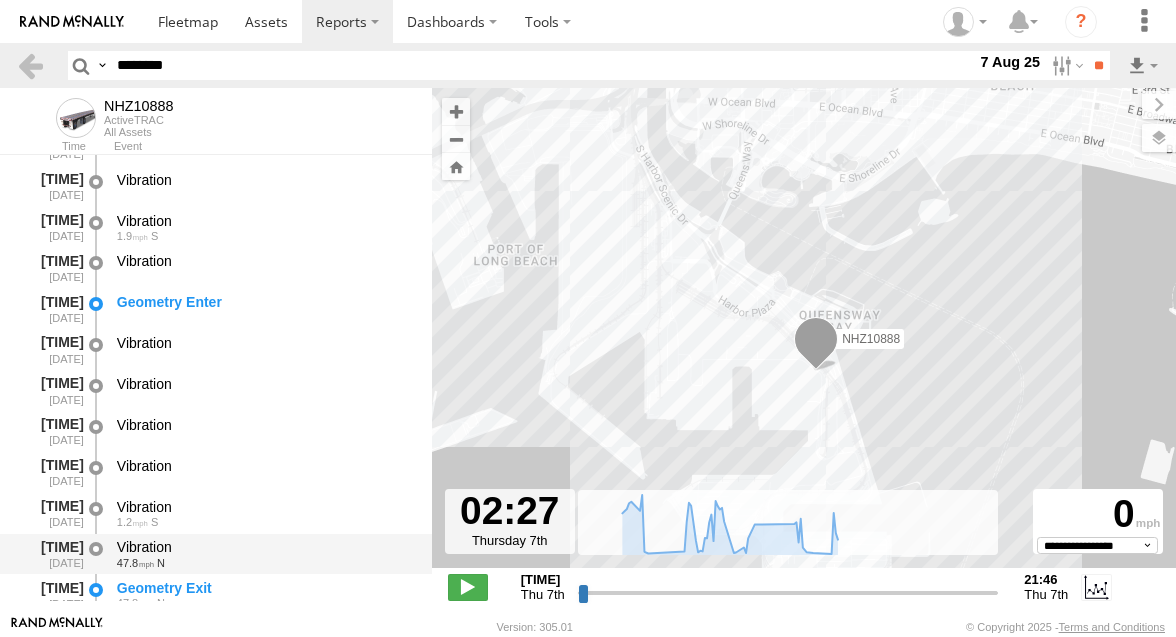 click on "Vibration
[LATITUDE]
N" at bounding box center (265, 554) 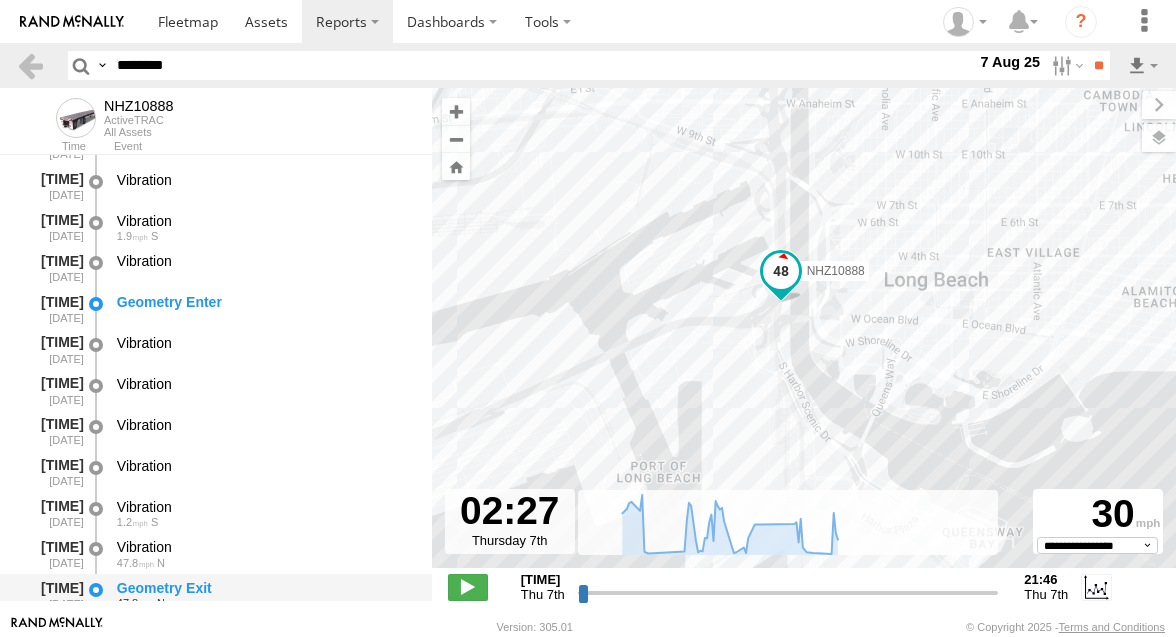 click on "Geometry Exit
[LATITUDE]
N" at bounding box center [265, 594] 